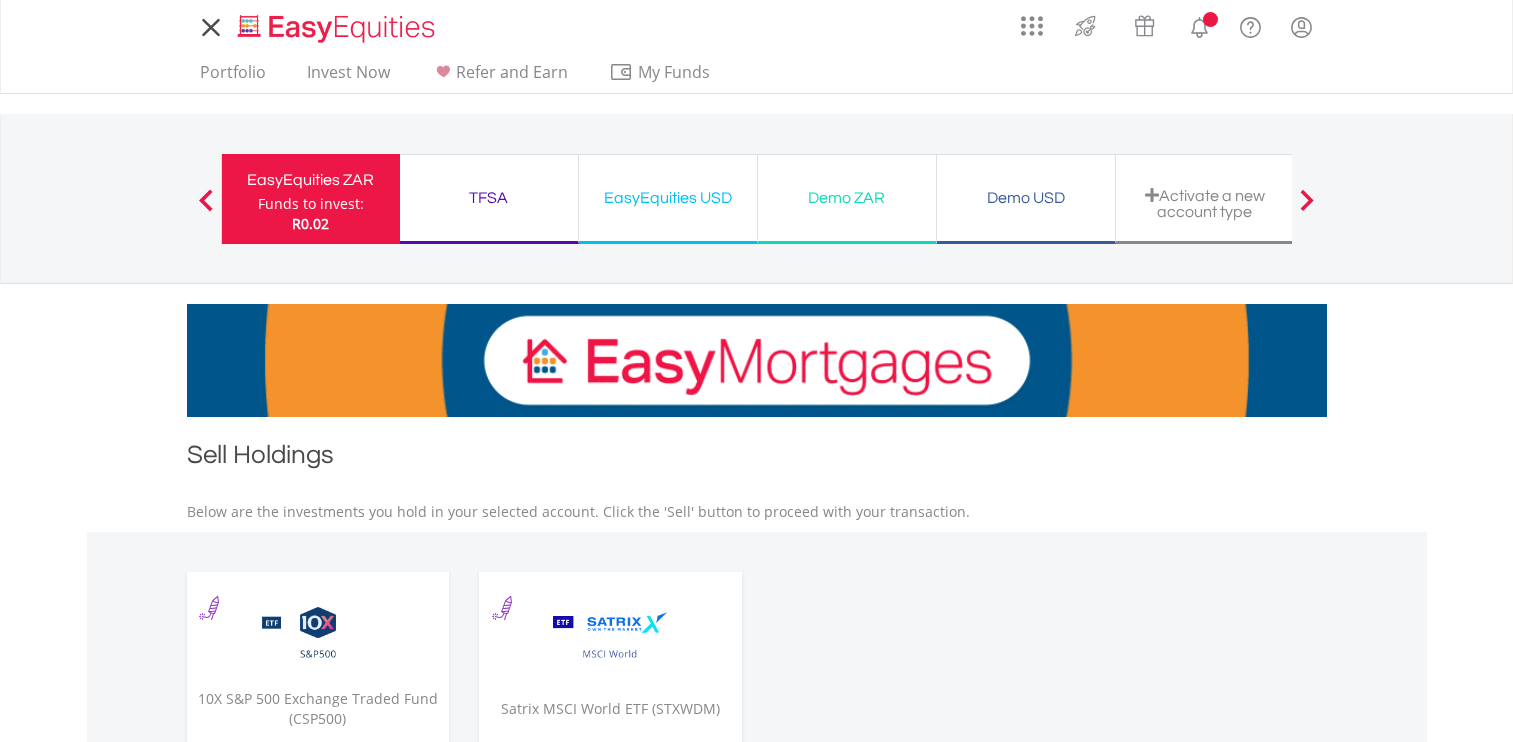 scroll, scrollTop: 0, scrollLeft: 0, axis: both 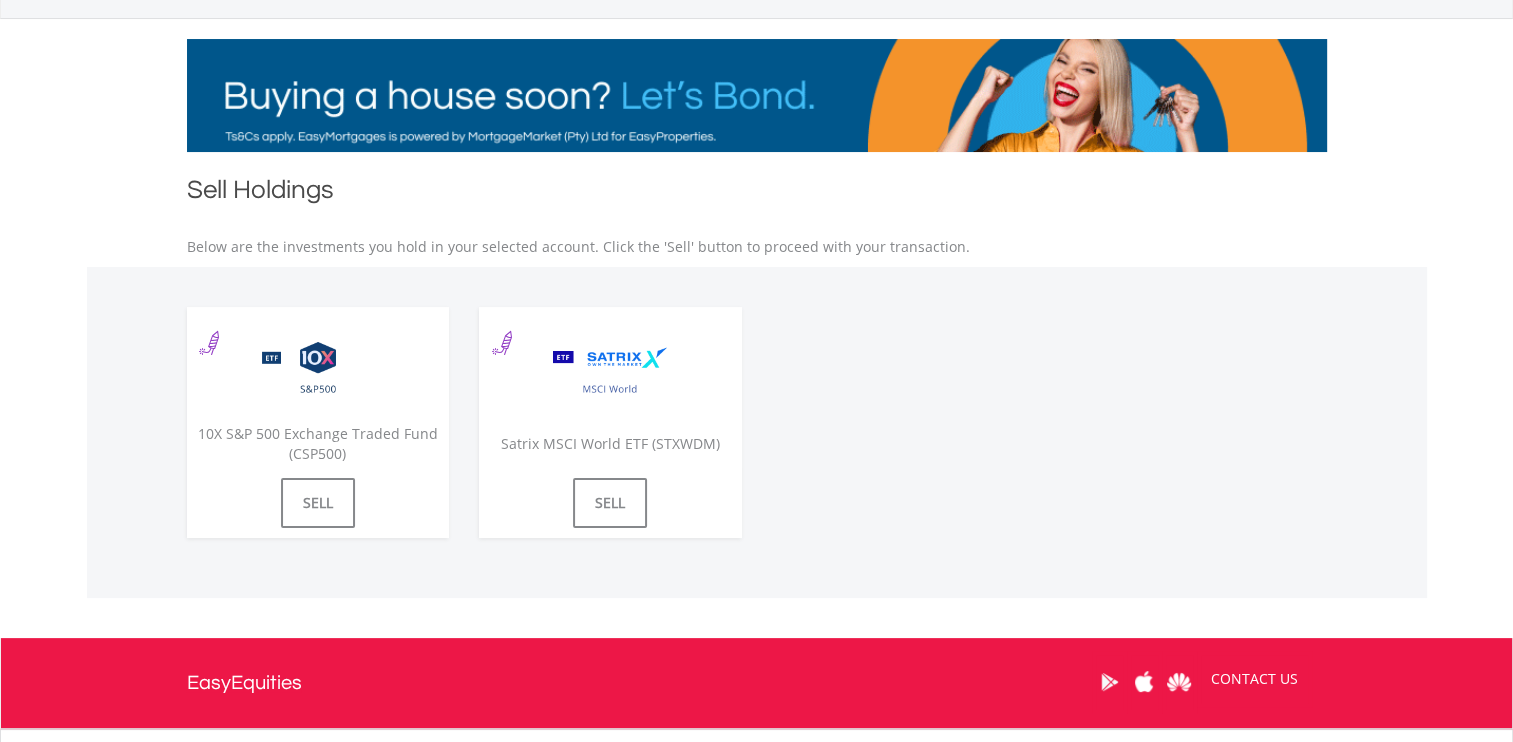 drag, startPoint x: 1524, startPoint y: 379, endPoint x: 907, endPoint y: 446, distance: 620.6271 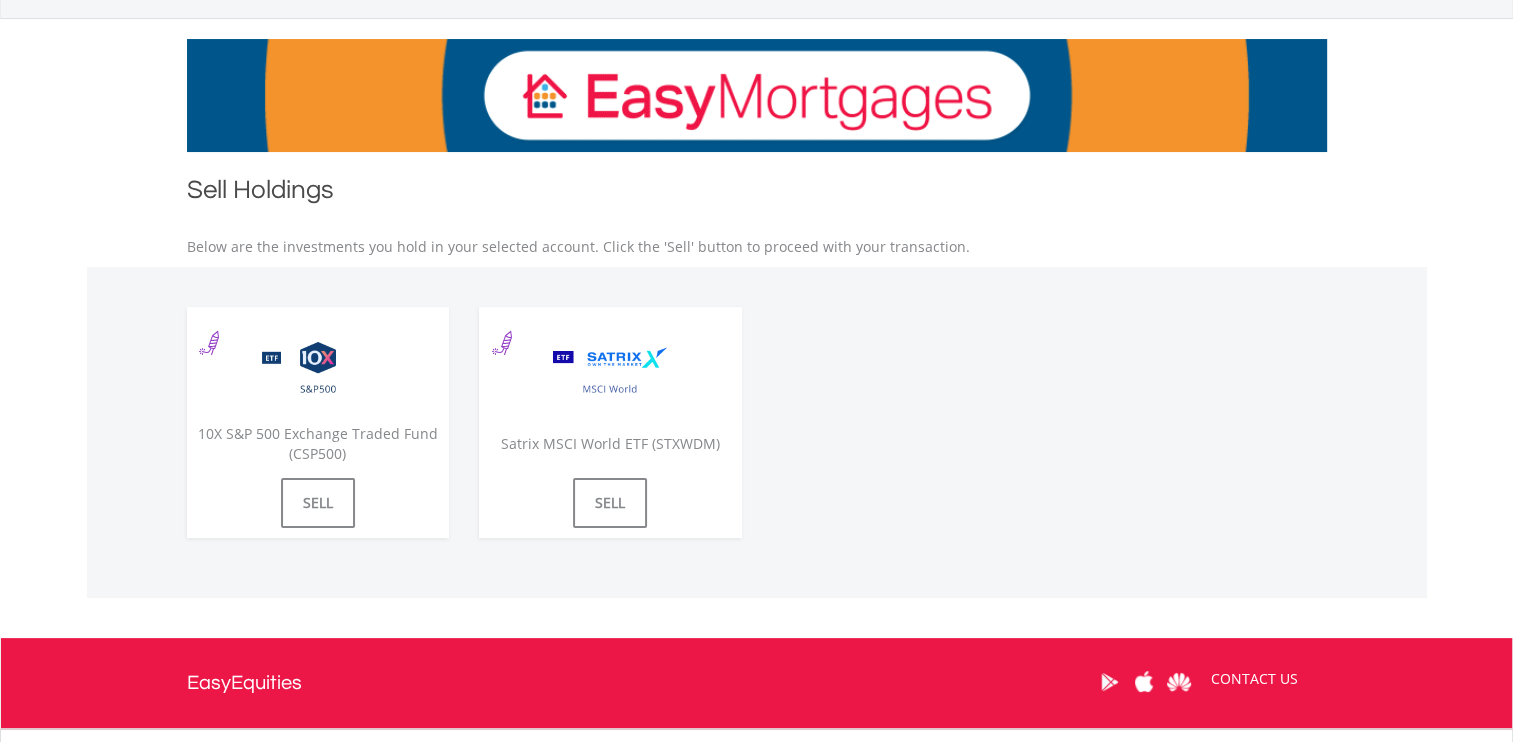 click on "﻿
10X S&P 500 Exchange Traded Fund
10X S&P 500 Exchange Traded Fund (CSP500)
SELL
﻿
Satrix MSCI World ETF
Satrix MSCI World ETF (STXWDM)
SELL" at bounding box center [757, 432] 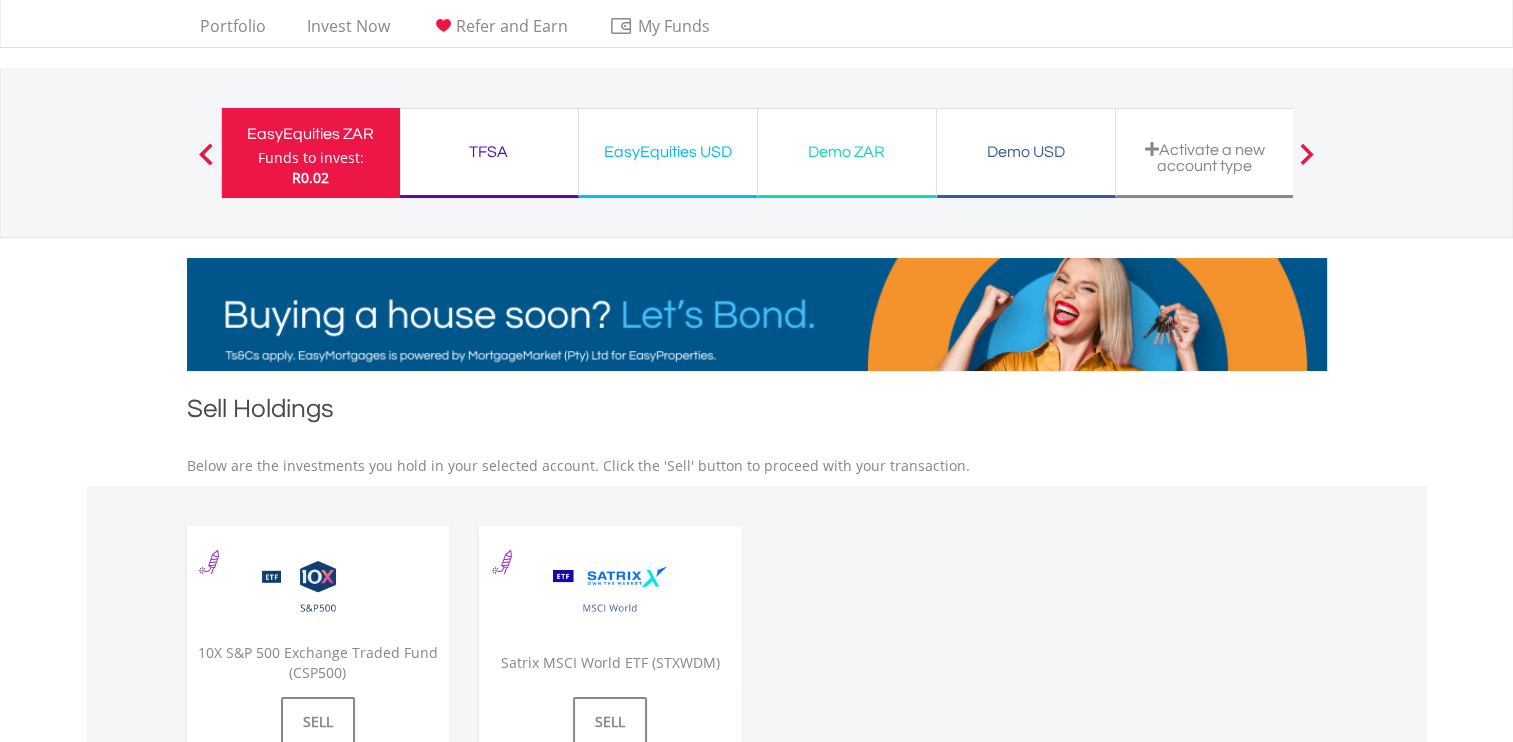 scroll, scrollTop: 0, scrollLeft: 0, axis: both 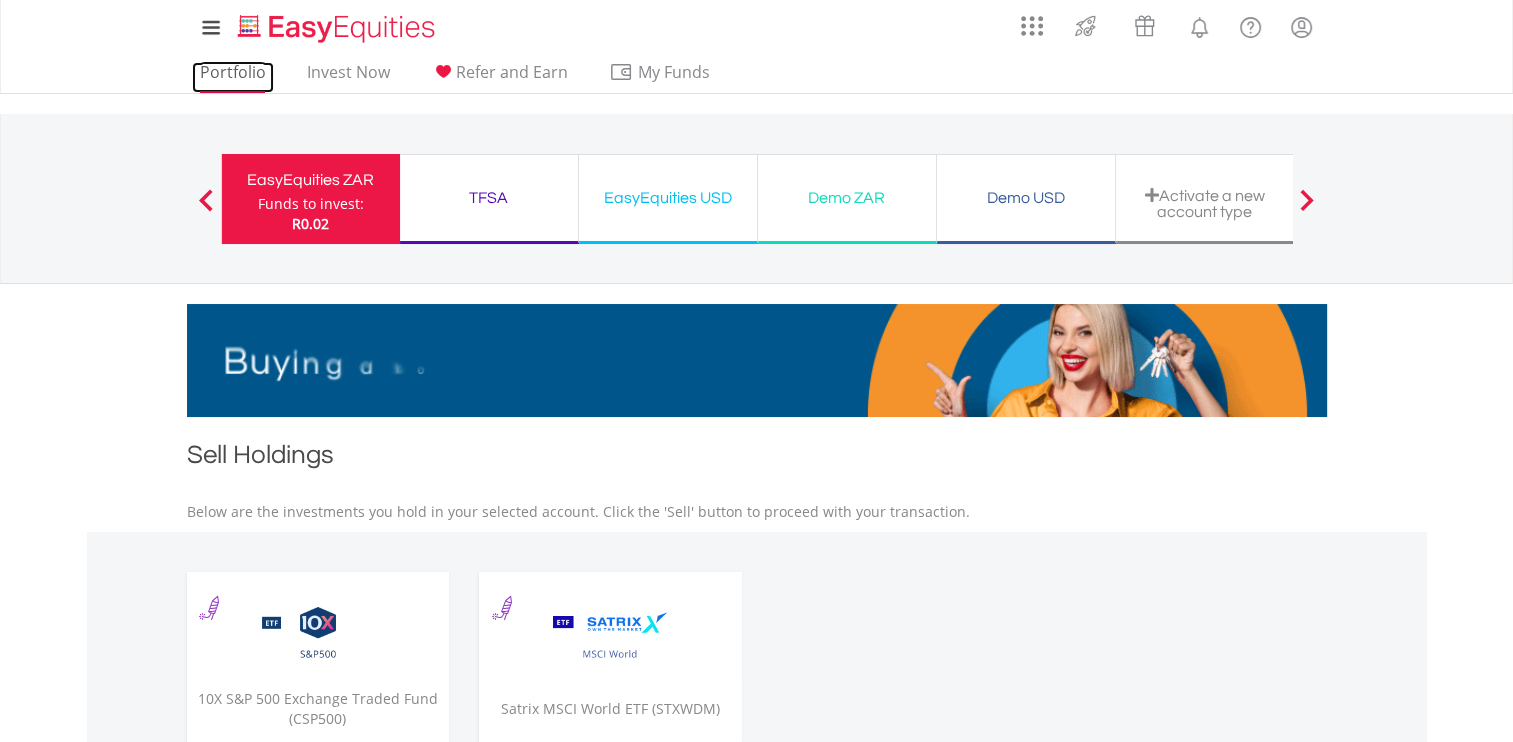 click on "Portfolio" at bounding box center [233, 77] 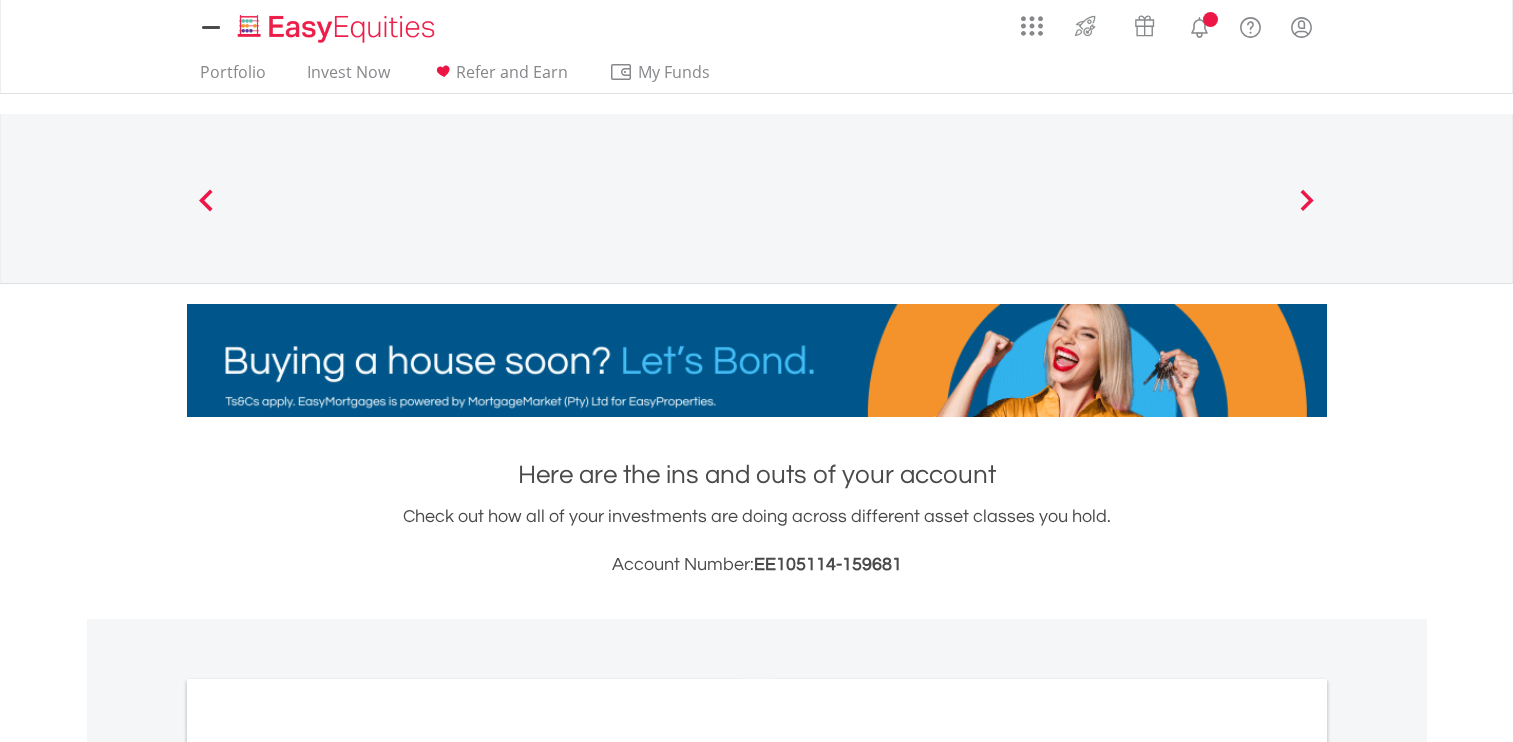scroll, scrollTop: 0, scrollLeft: 0, axis: both 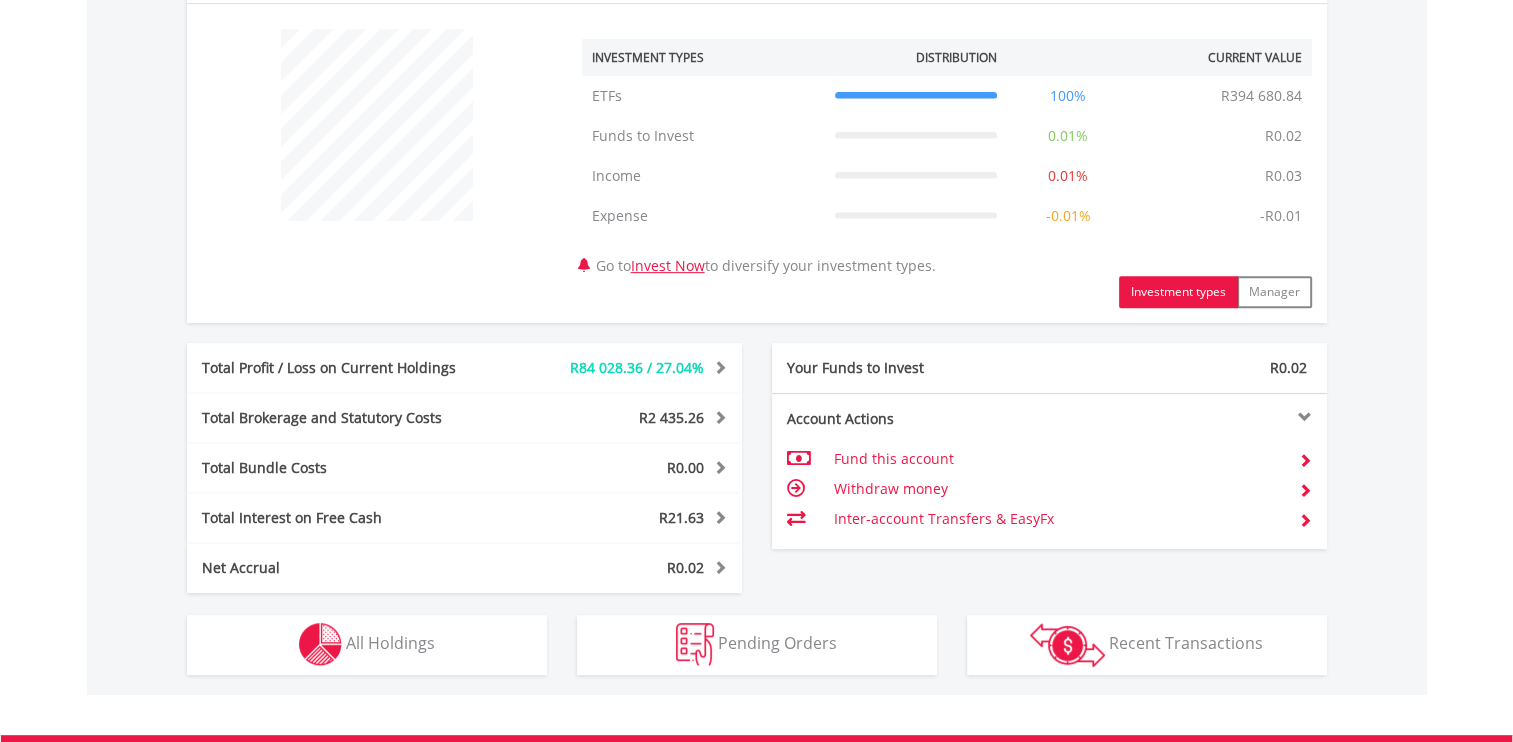 click on "Withdraw money" at bounding box center [1057, 489] 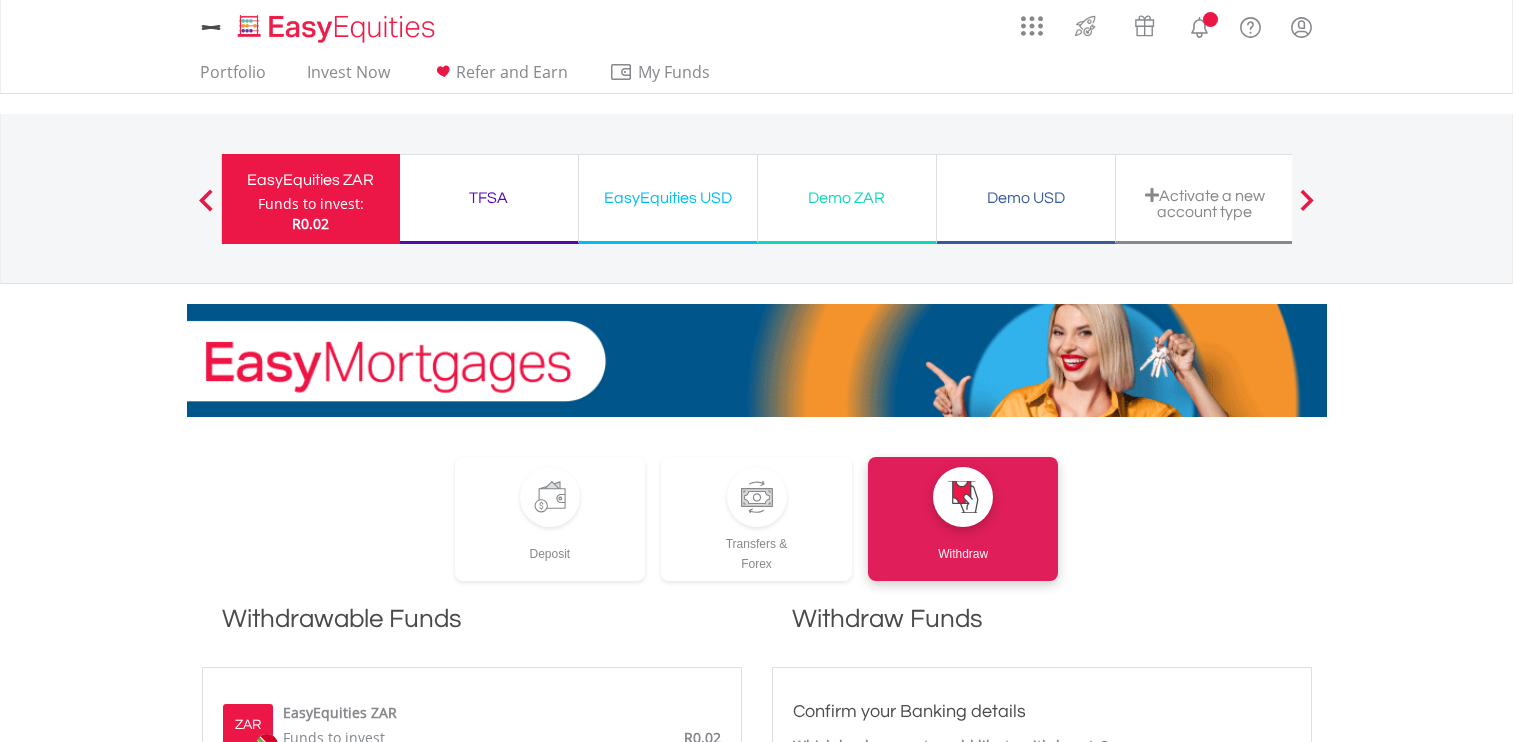 scroll, scrollTop: 0, scrollLeft: 0, axis: both 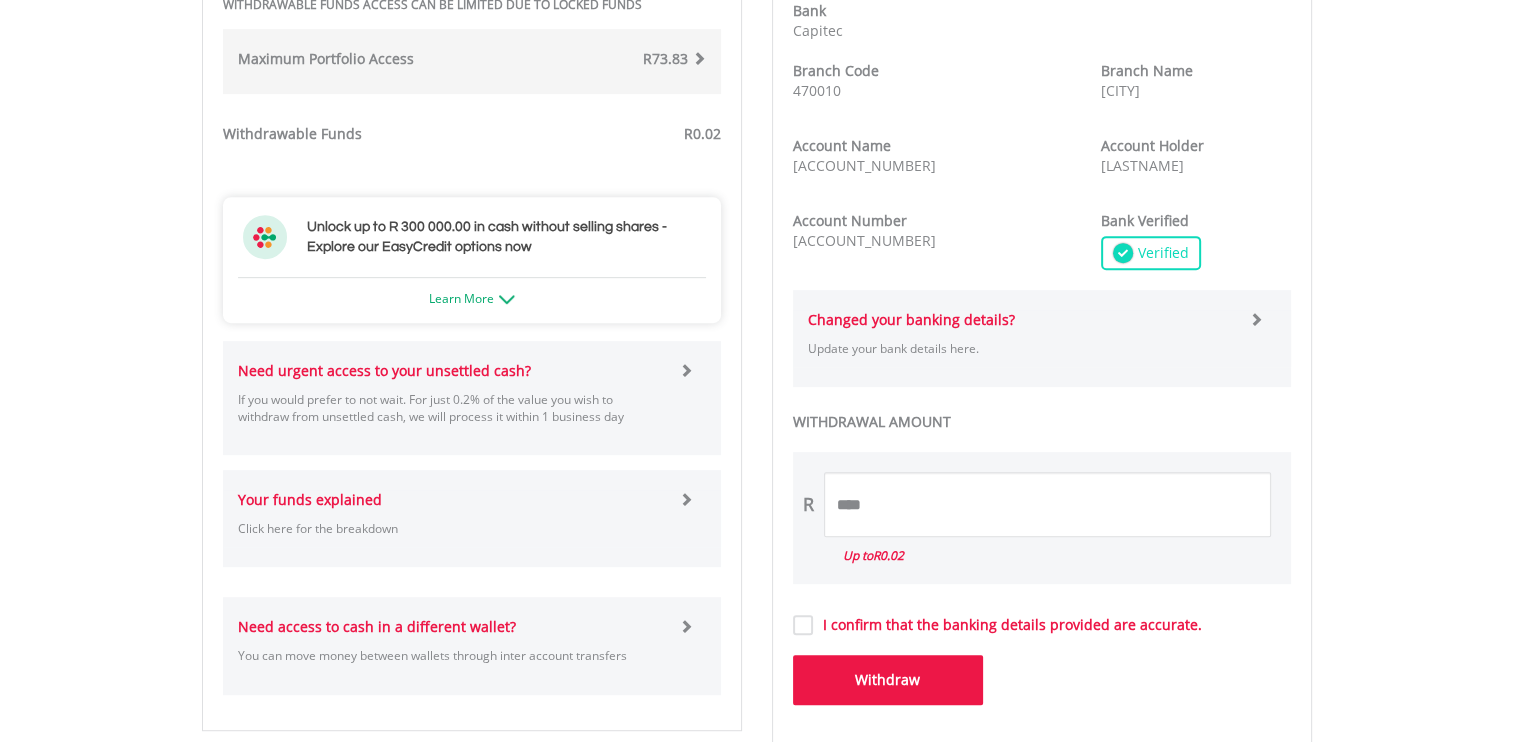 click on "Need urgent access to your unsettled cash?
If you would prefer to not wait. For just 0.2% of the value you wish
to withdraw from unsettled cash, we will process it within 1 business day" at bounding box center [451, 398] 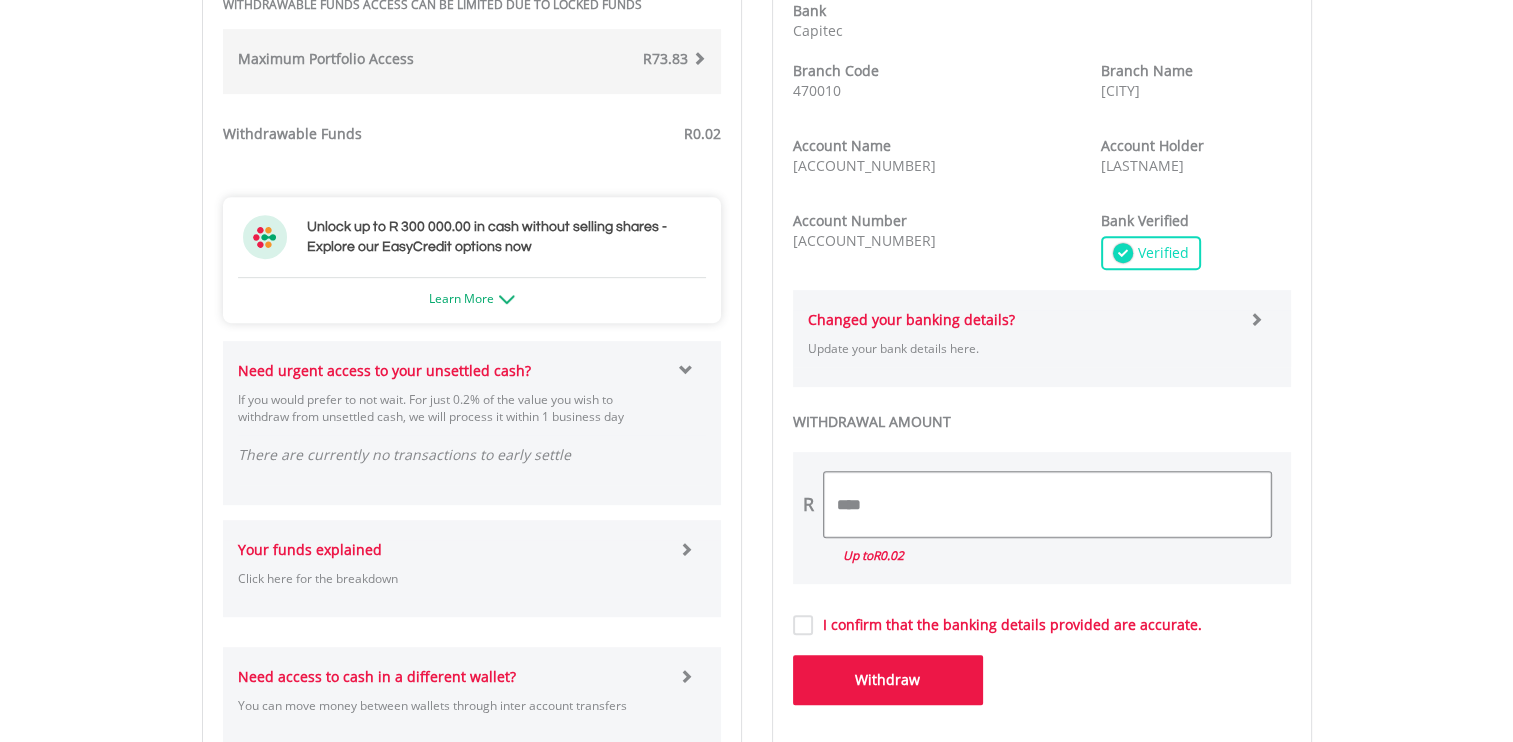 click on "****" at bounding box center [1047, 504] 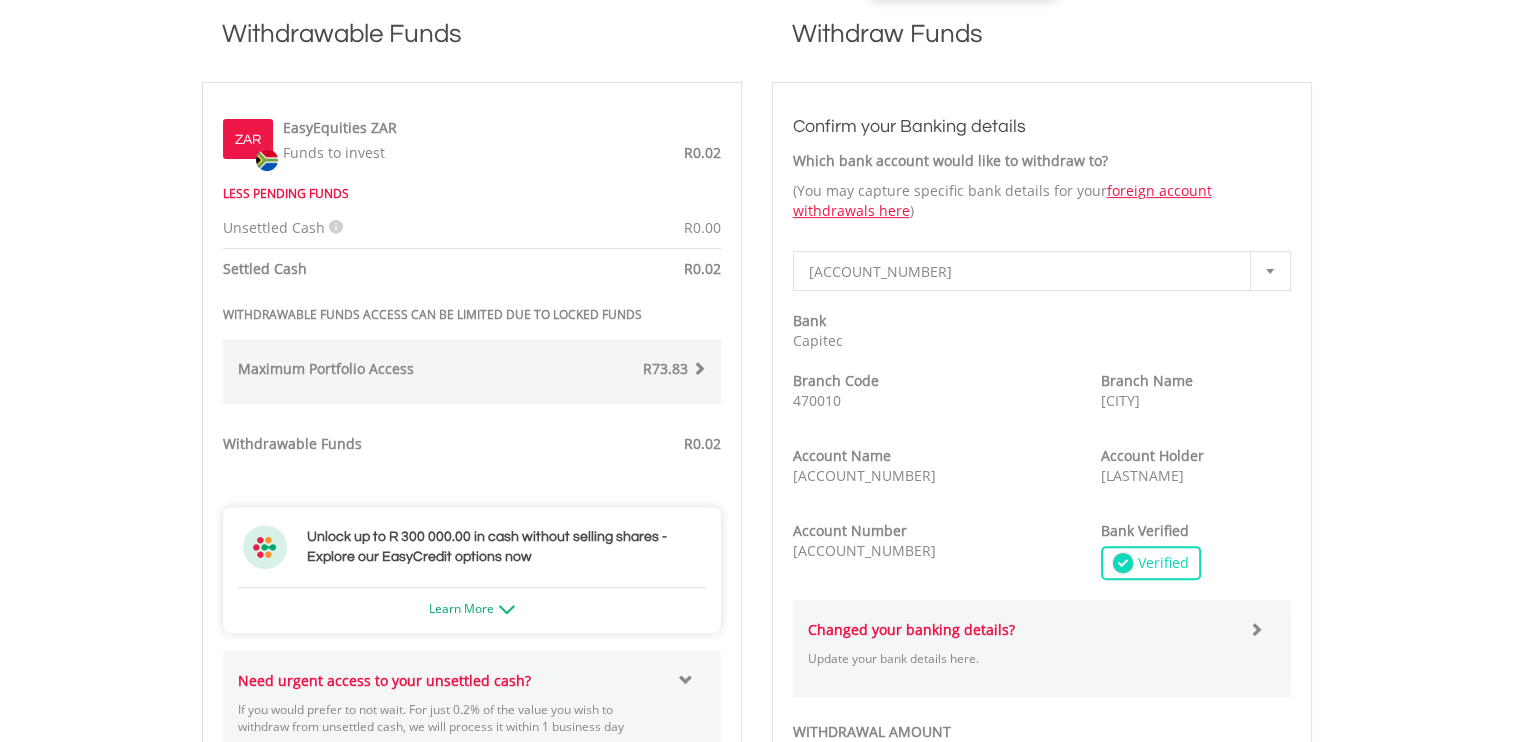 scroll, scrollTop: 653, scrollLeft: 0, axis: vertical 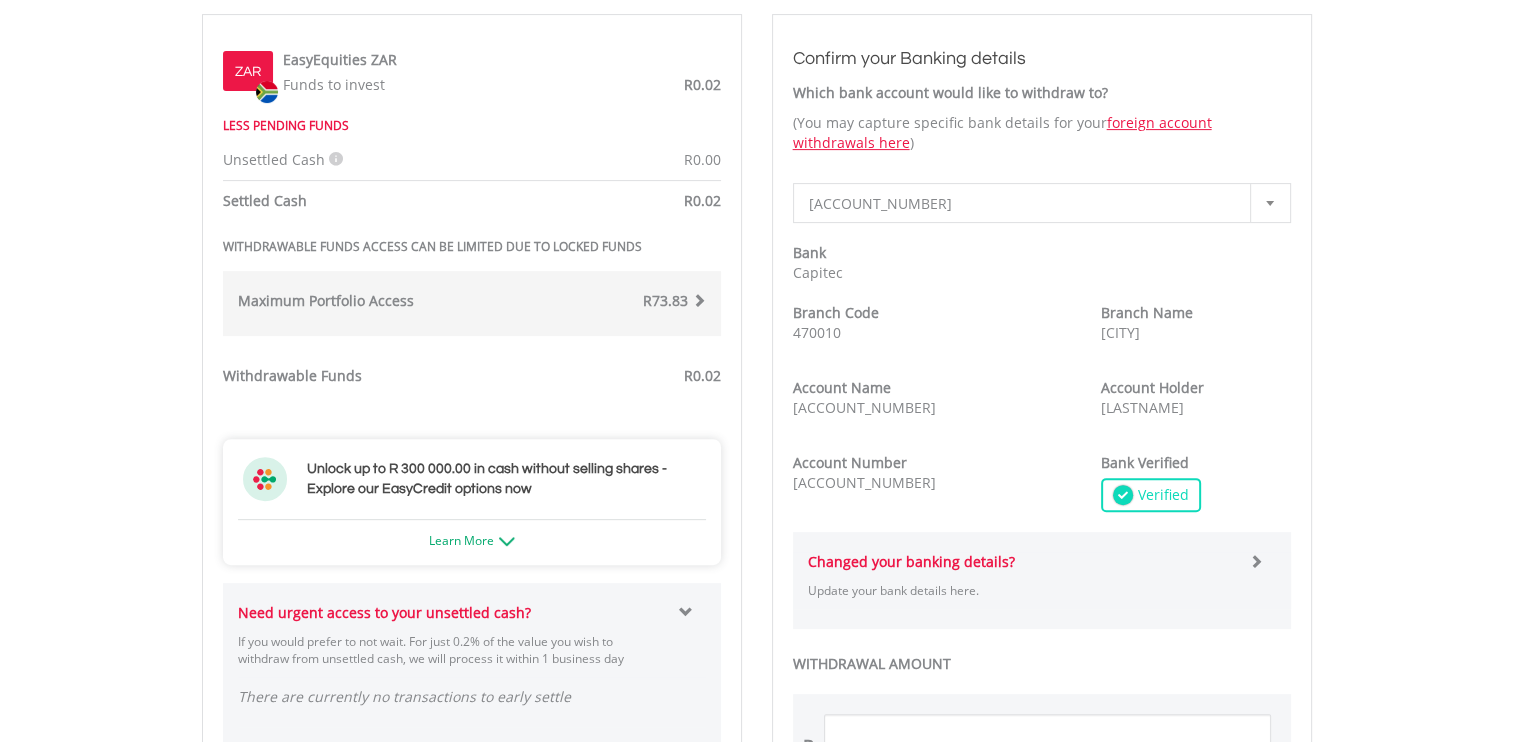 click on "My Investments
Invest Now
New Listings
Sell
My Recurring Investments
Pending Orders
Switch Unit Trusts
Vouchers
Buy a Voucher
Redeem a Voucher" at bounding box center (756, 425) 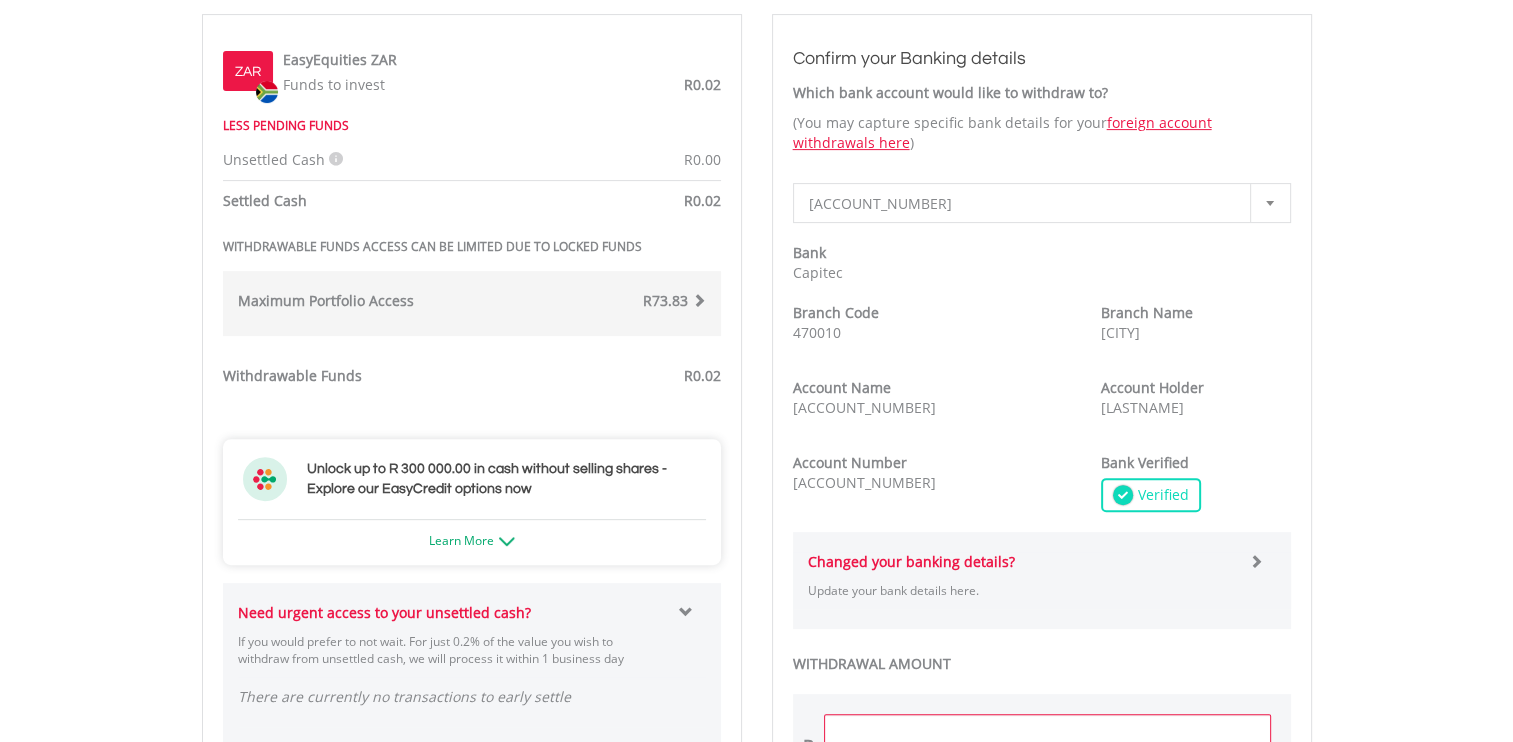 click on "My Investments
Invest Now
New Listings
Sell
My Recurring Investments
Pending Orders
Switch Unit Trusts
Vouchers
Buy a Voucher
Redeem a Voucher" at bounding box center [756, 433] 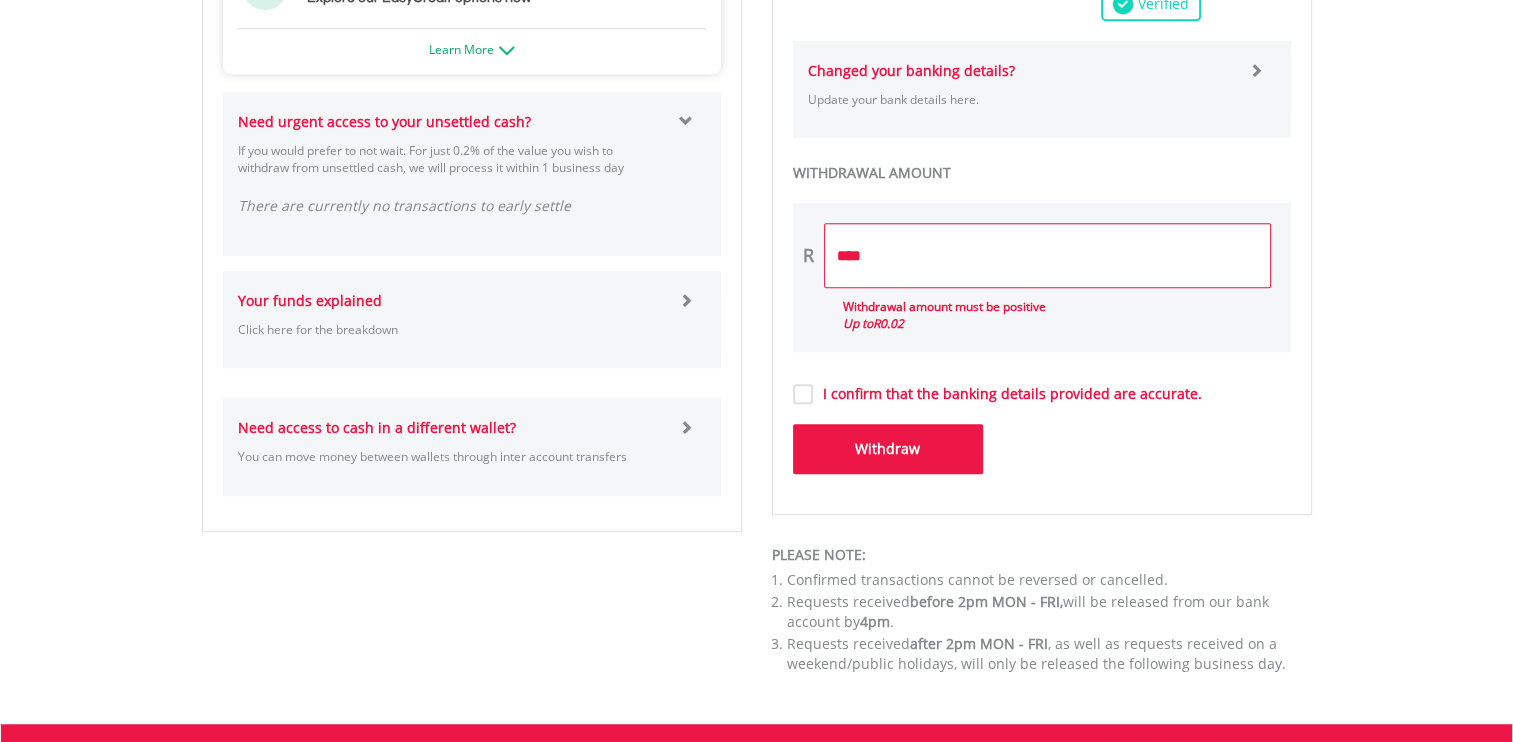 scroll, scrollTop: 1139, scrollLeft: 0, axis: vertical 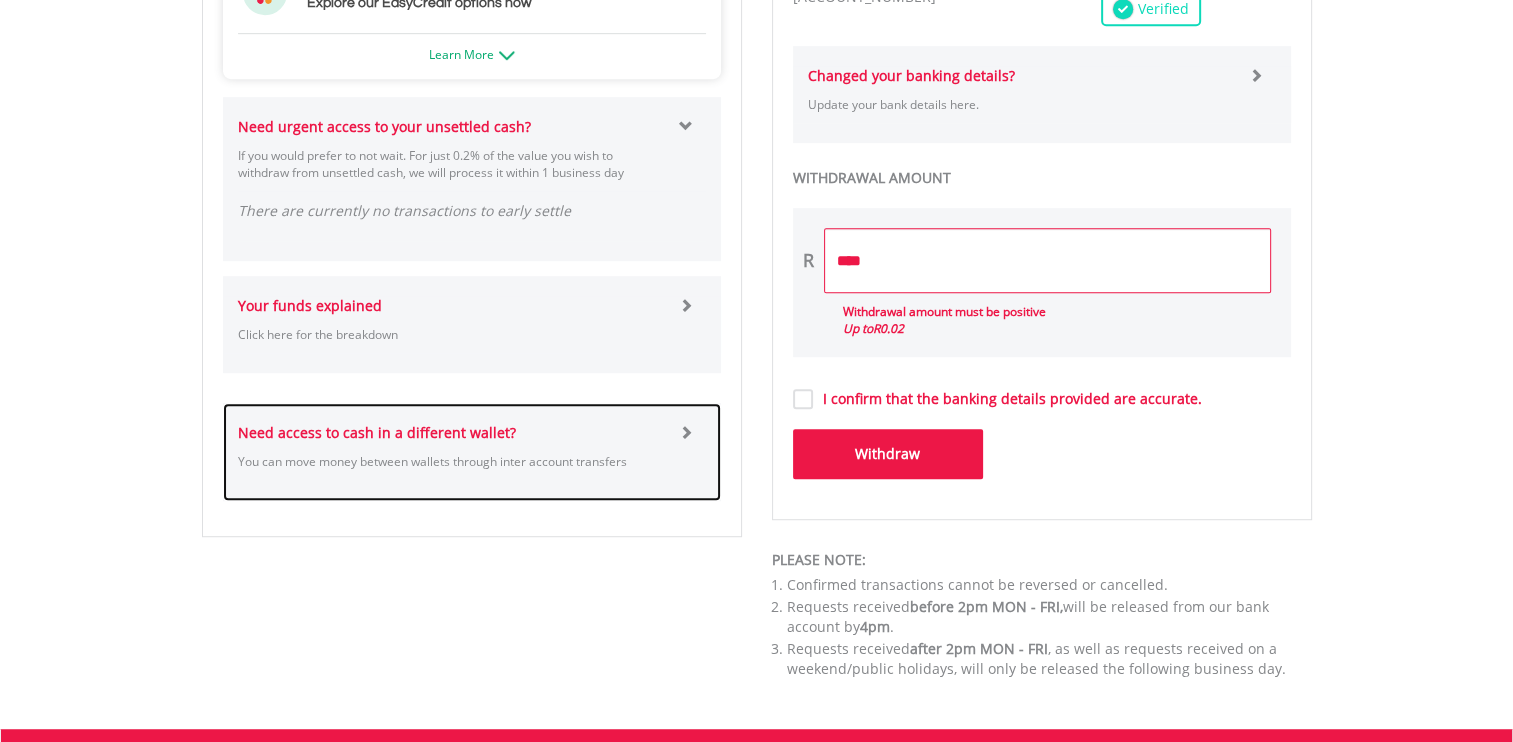 click on "Need access to cash in a different wallet?
You can move money between wallets through inter account transfers" at bounding box center (451, 451) 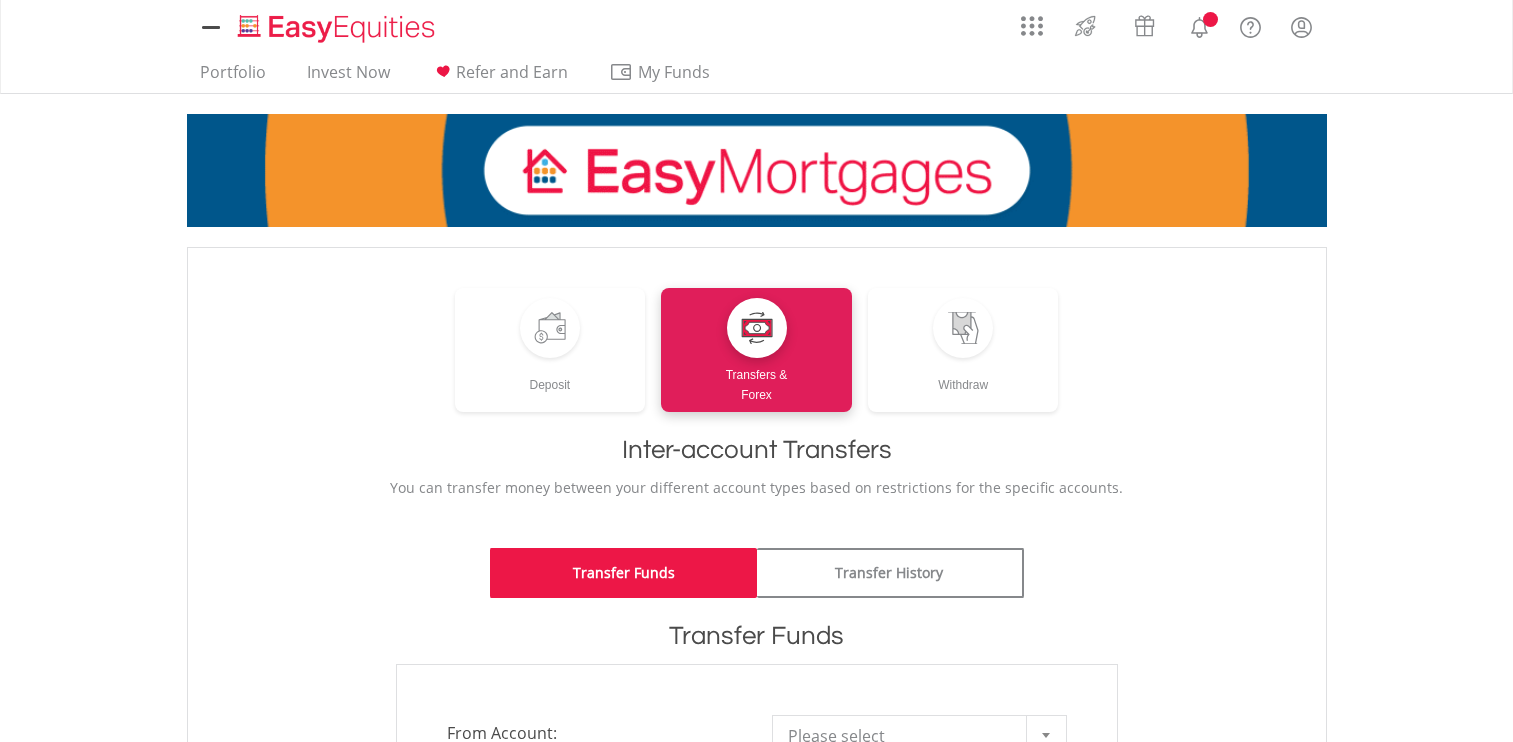 scroll, scrollTop: 0, scrollLeft: 0, axis: both 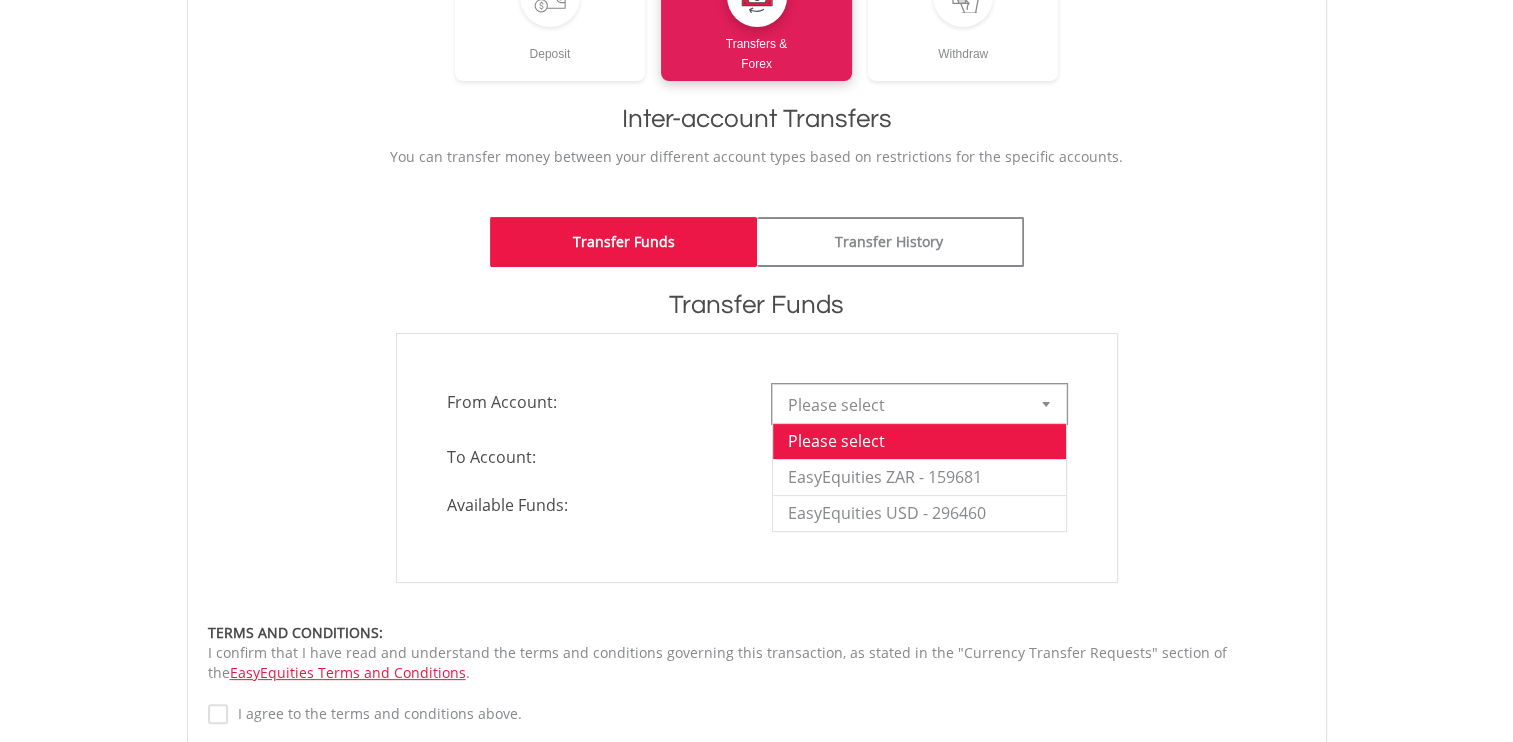 click at bounding box center [1046, 404] 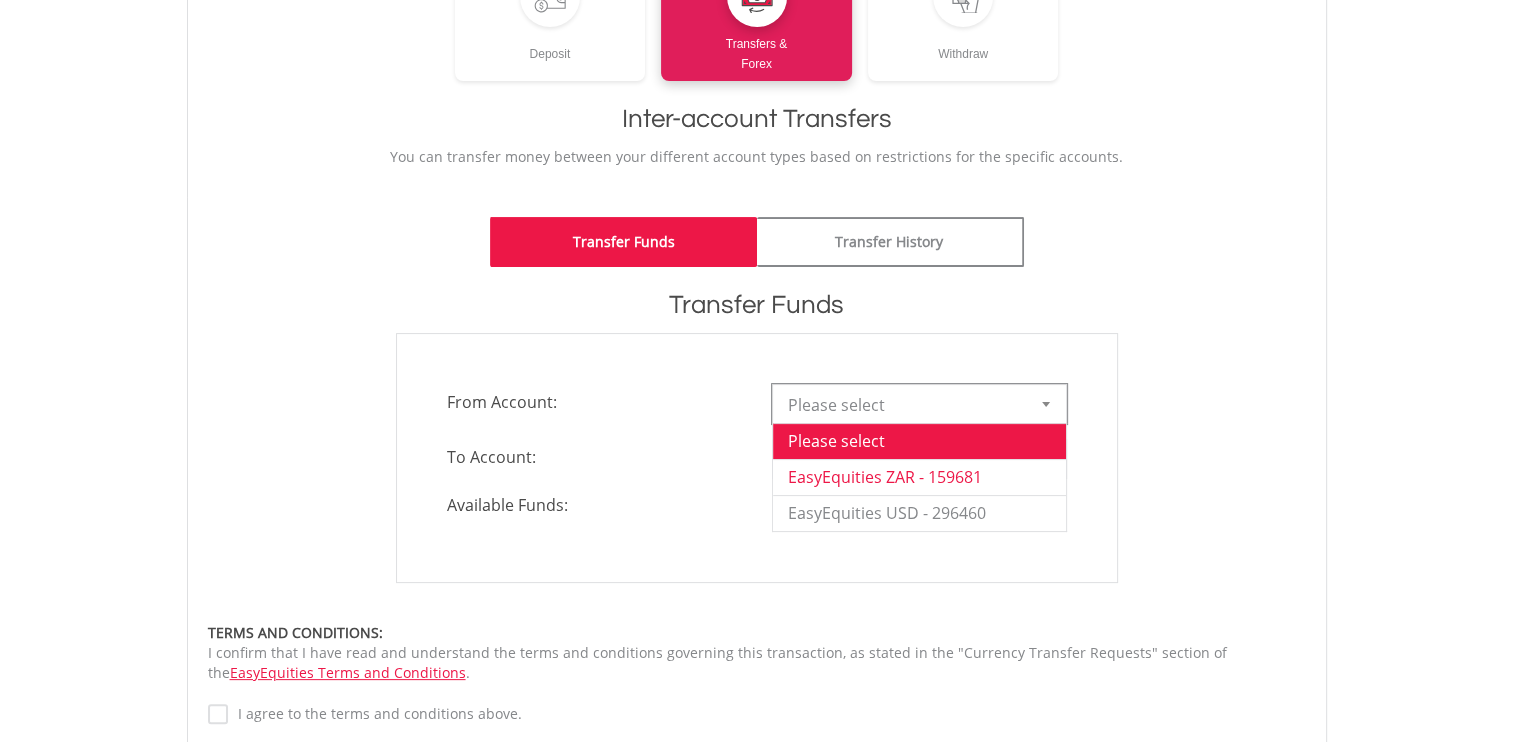 click on "EasyEquities ZAR - 159681" at bounding box center [919, 477] 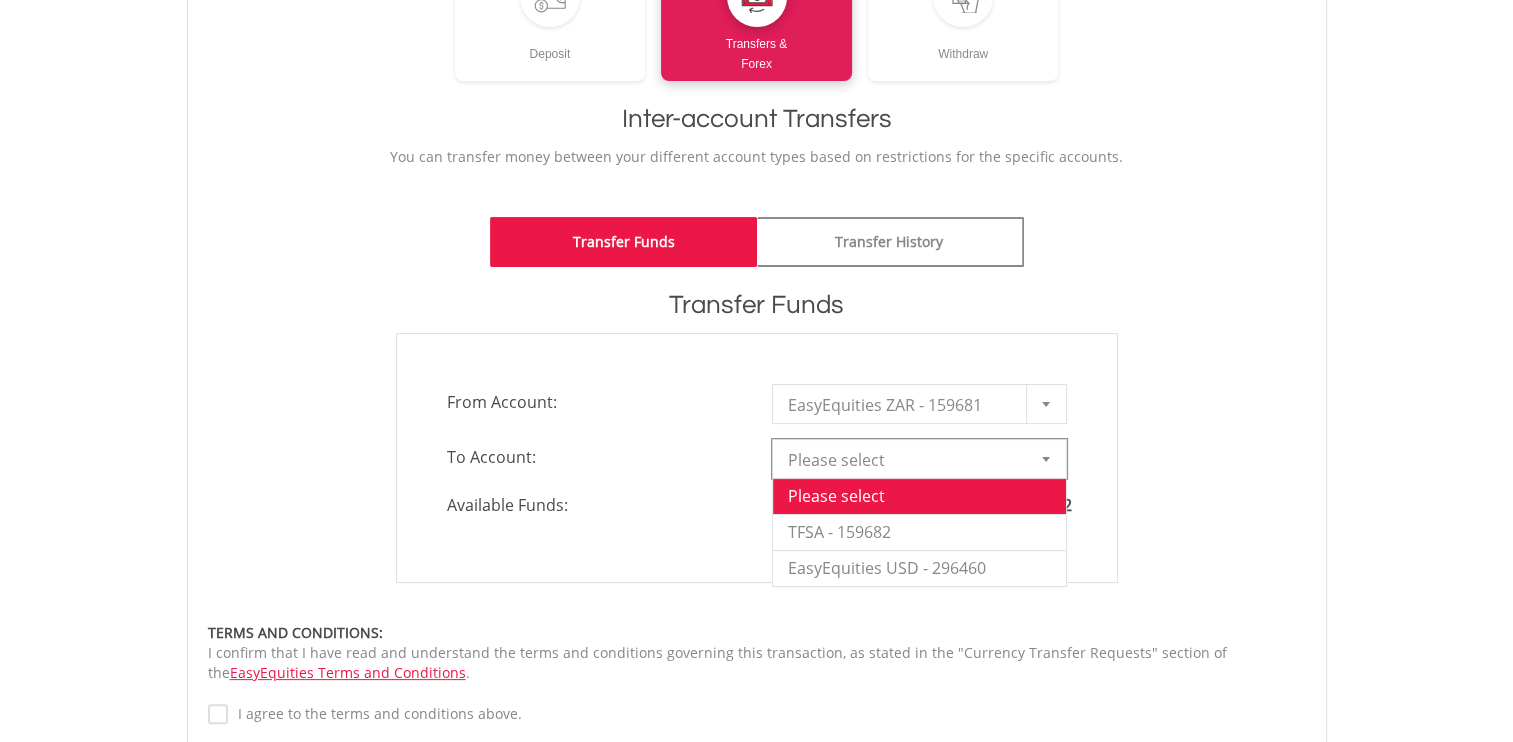 click at bounding box center [1046, 459] 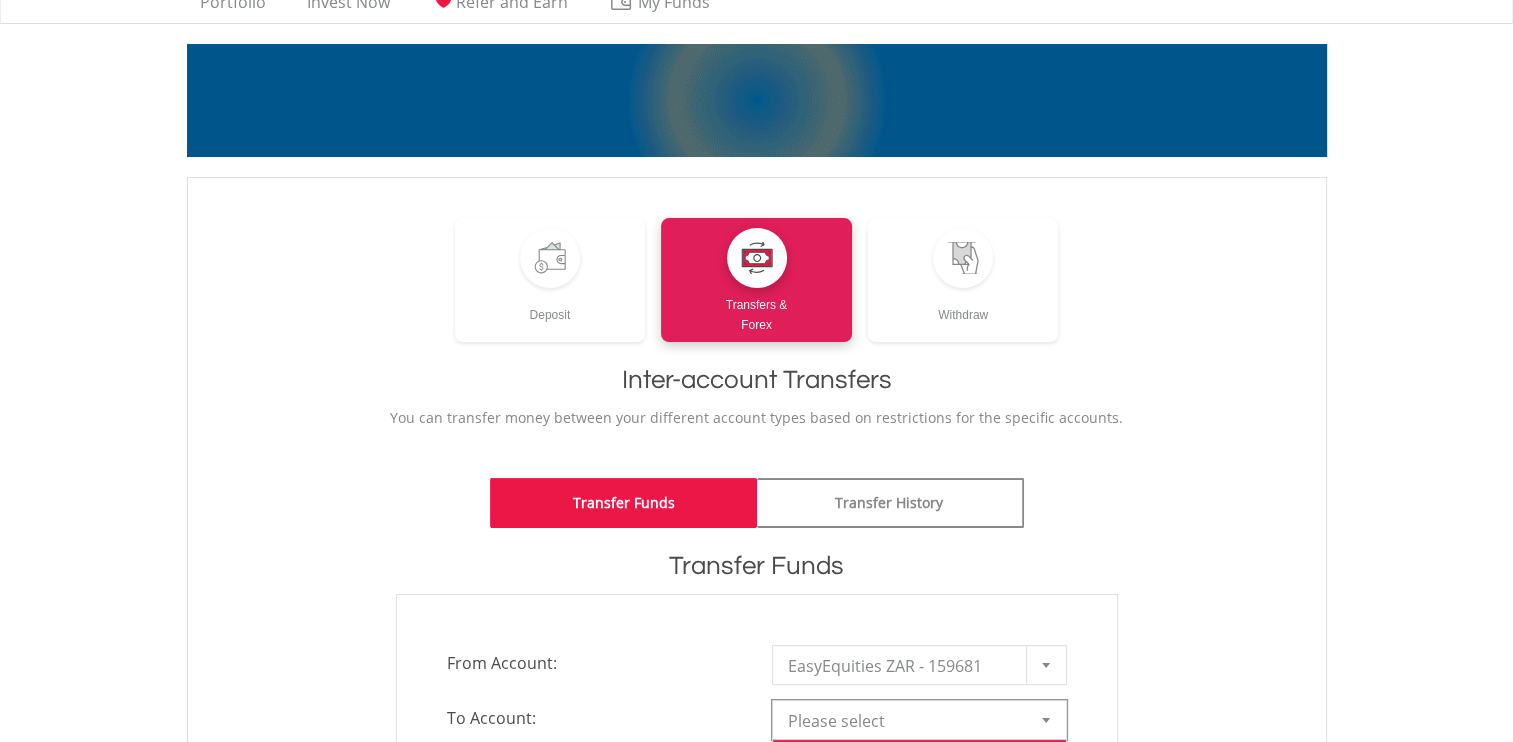 scroll, scrollTop: 63, scrollLeft: 0, axis: vertical 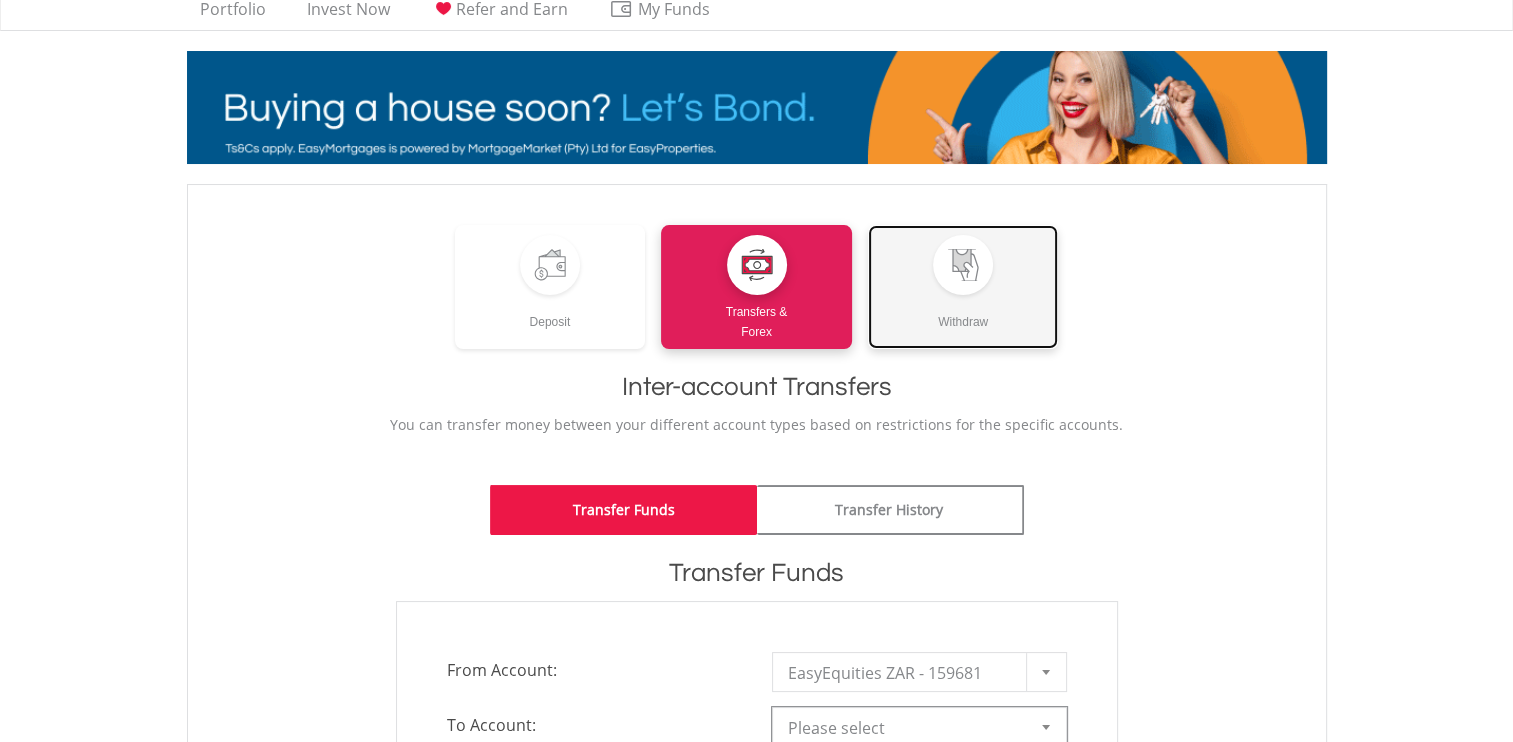click at bounding box center (963, 265) 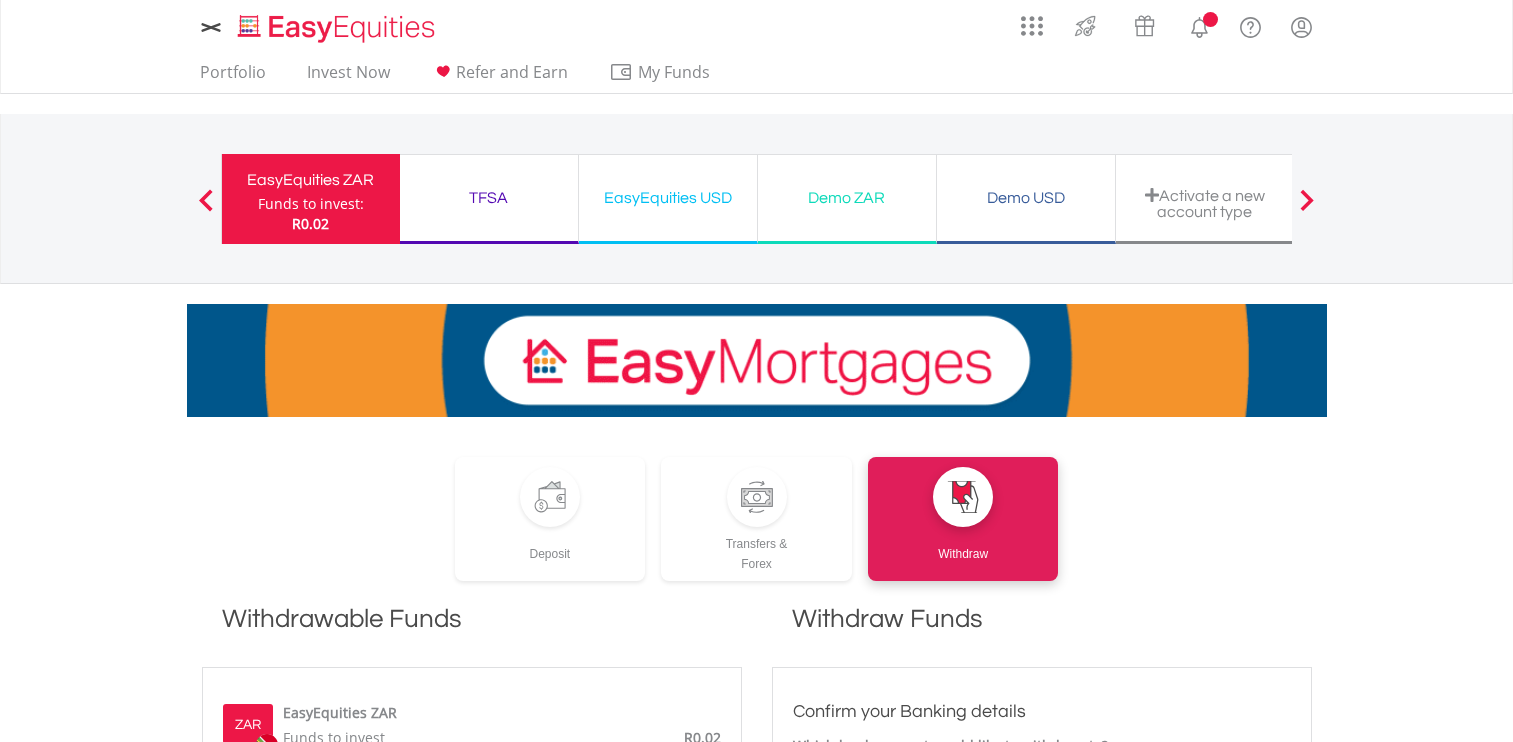 scroll, scrollTop: 0, scrollLeft: 0, axis: both 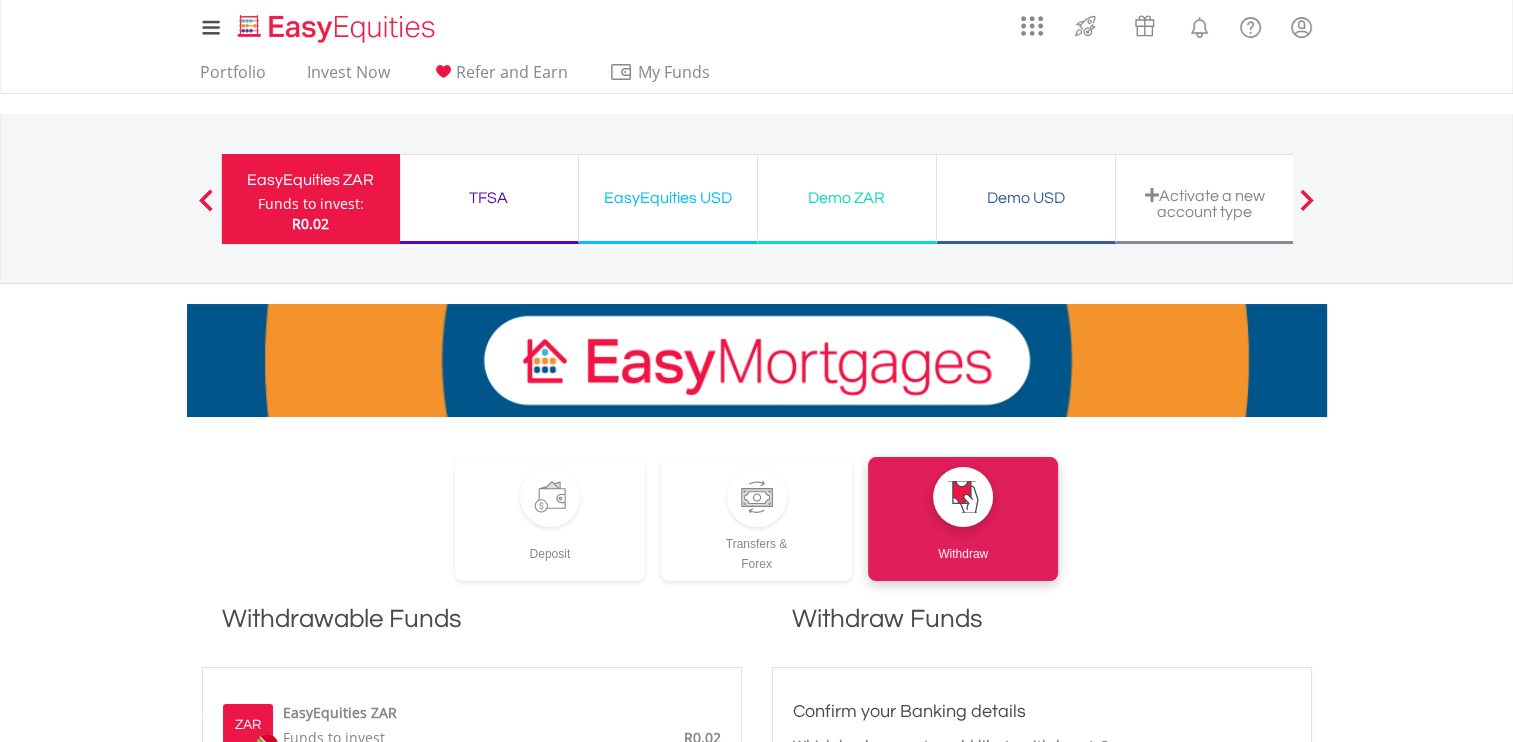 click on "Funds to invest:" at bounding box center [311, 204] 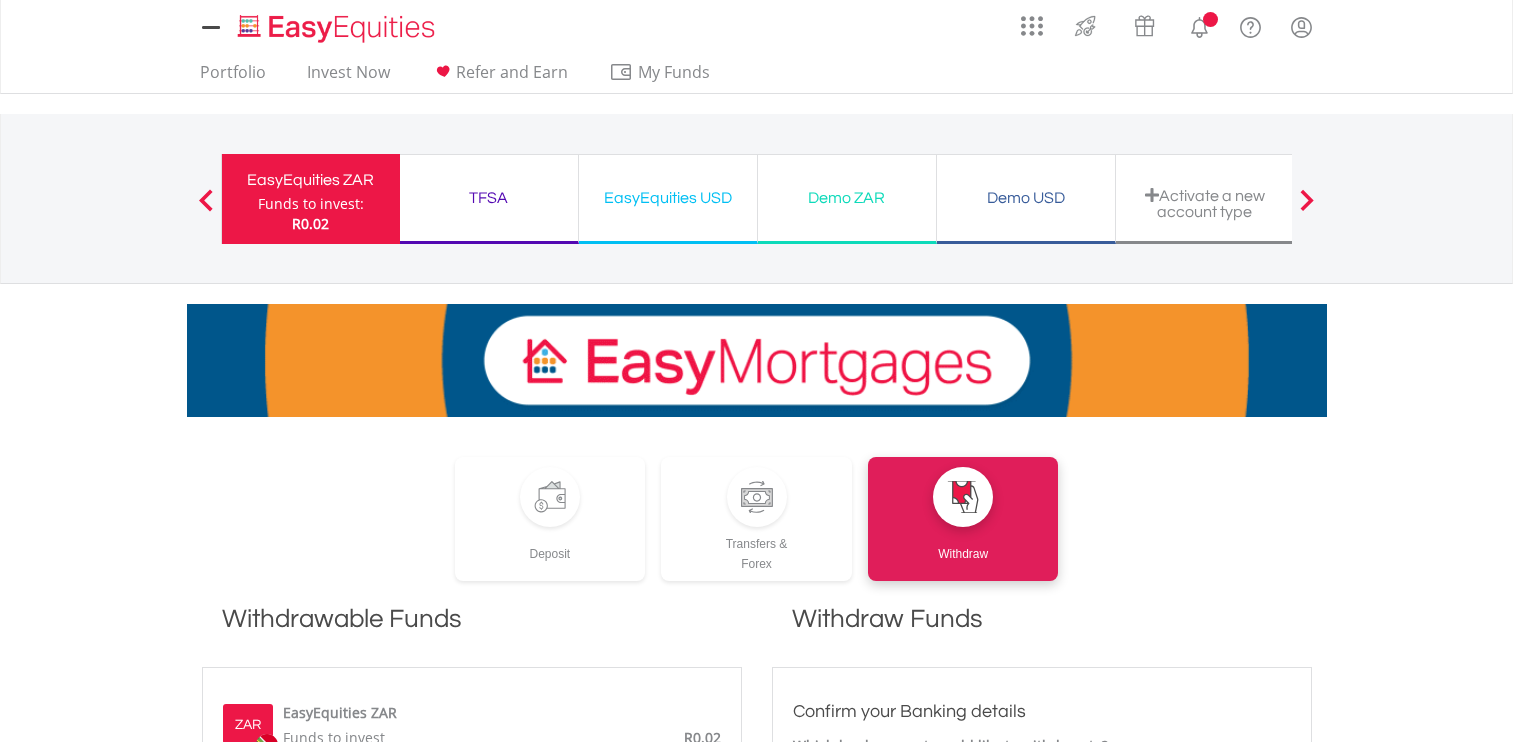 scroll, scrollTop: 0, scrollLeft: 0, axis: both 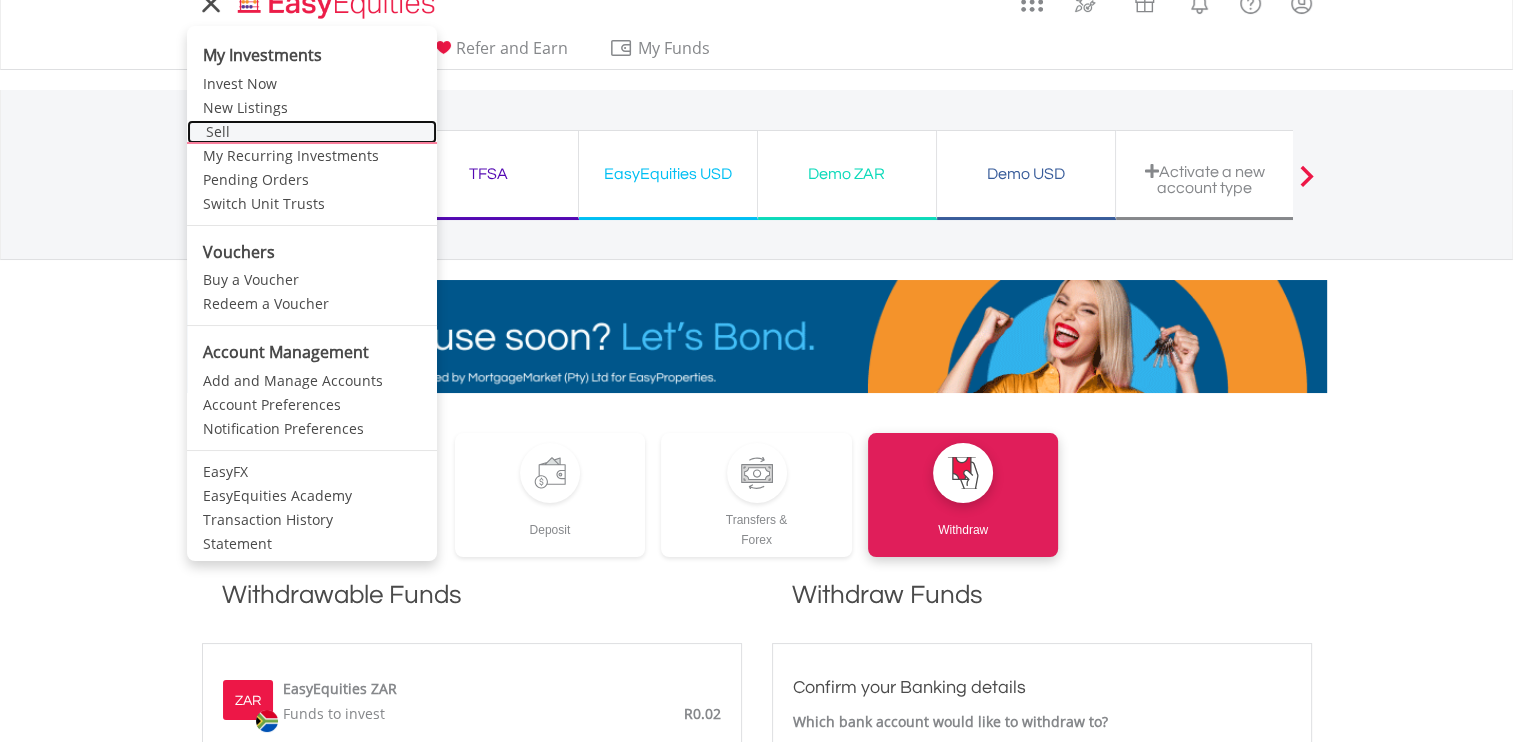 click on "Sell" at bounding box center [312, 132] 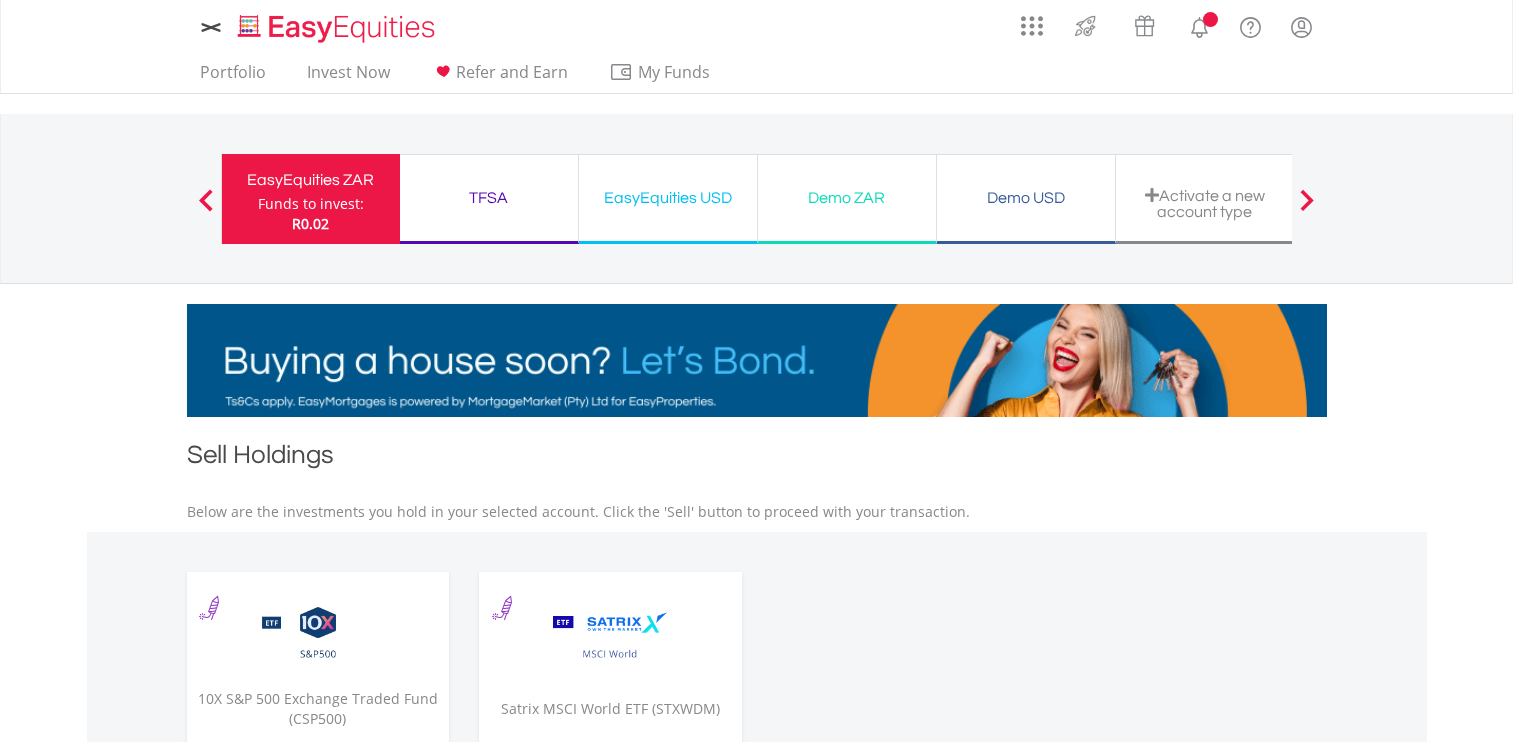 scroll, scrollTop: 0, scrollLeft: 0, axis: both 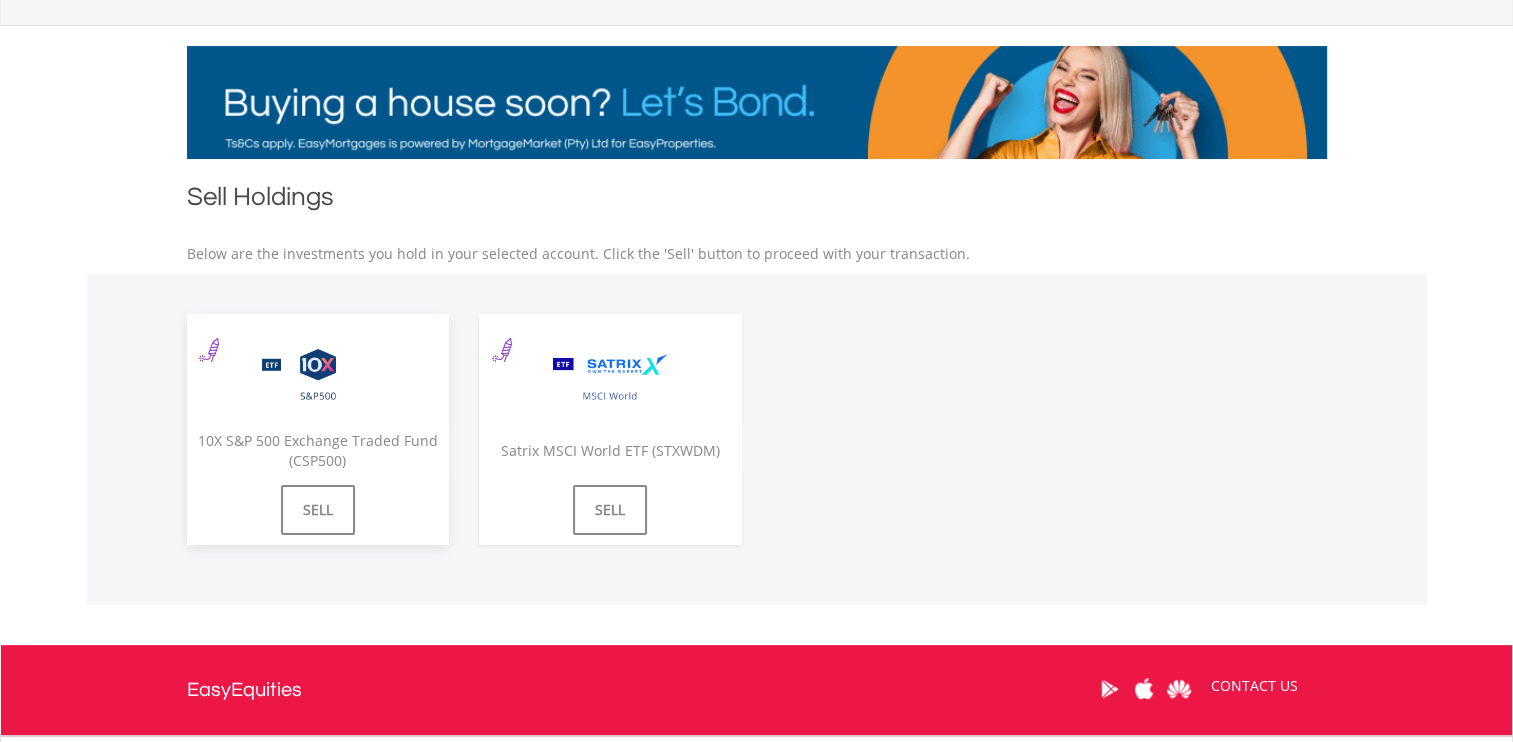 click on "10X S&P 500 Exchange Traded Fund (CSP500)" at bounding box center (318, 450) 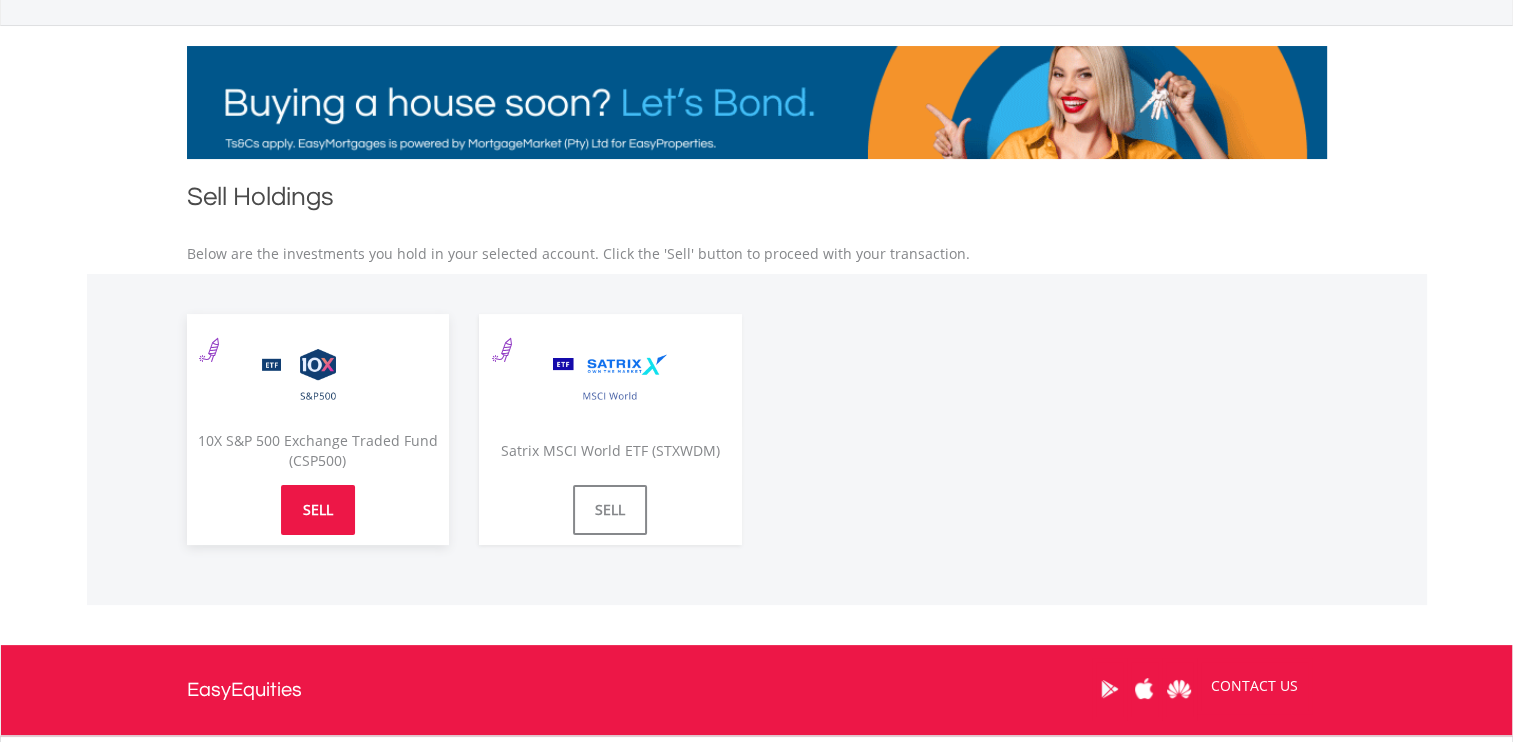 click on "SELL" at bounding box center [318, 510] 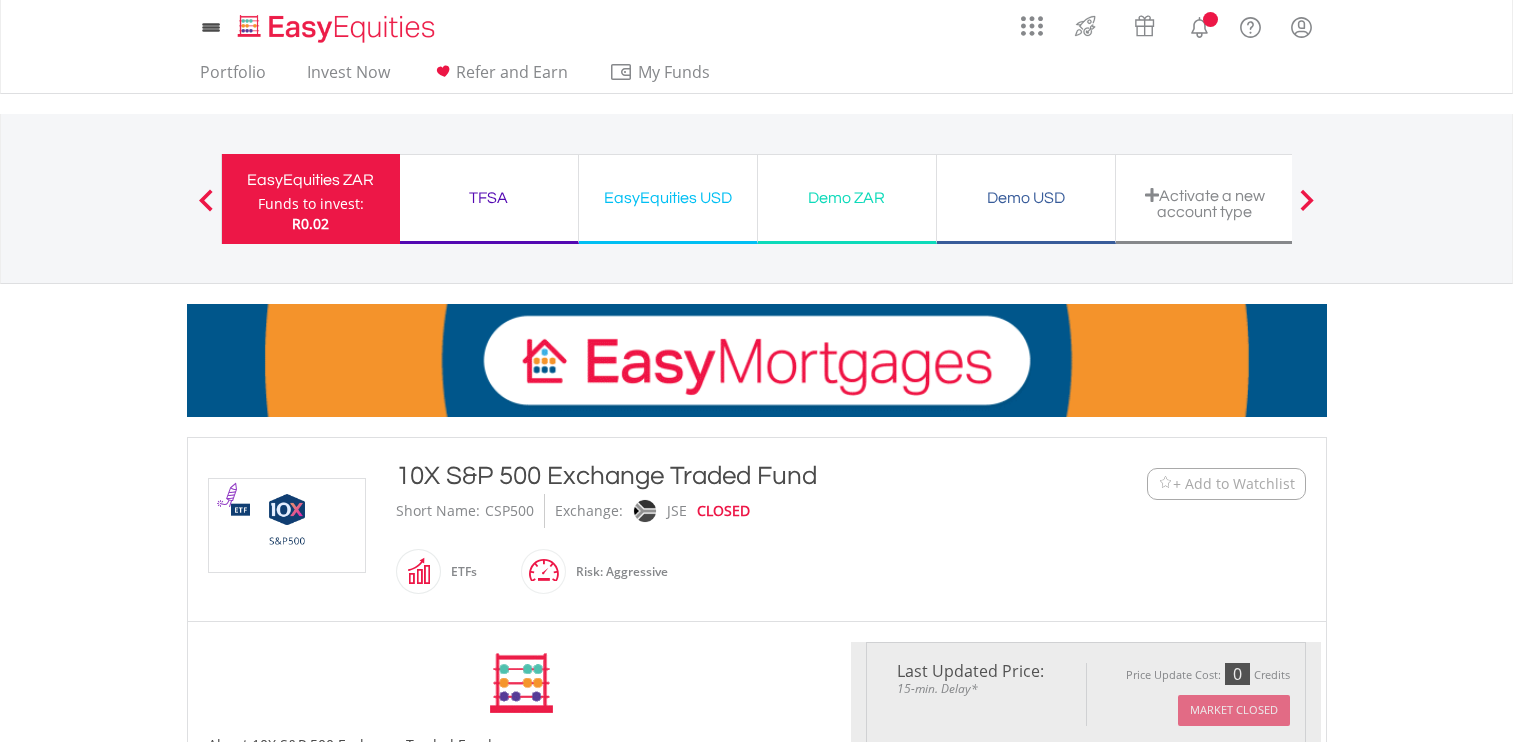 scroll, scrollTop: 0, scrollLeft: 0, axis: both 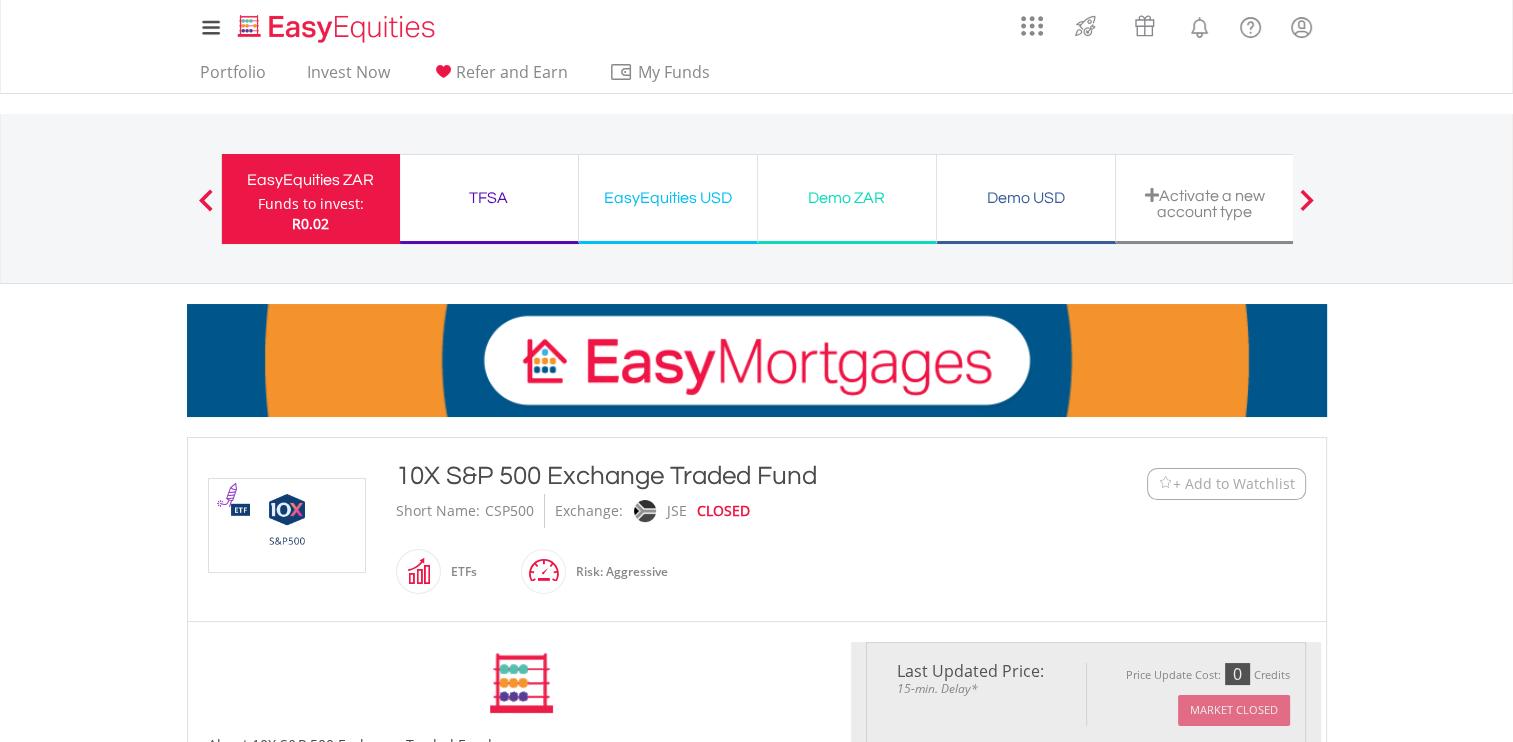 type on "********" 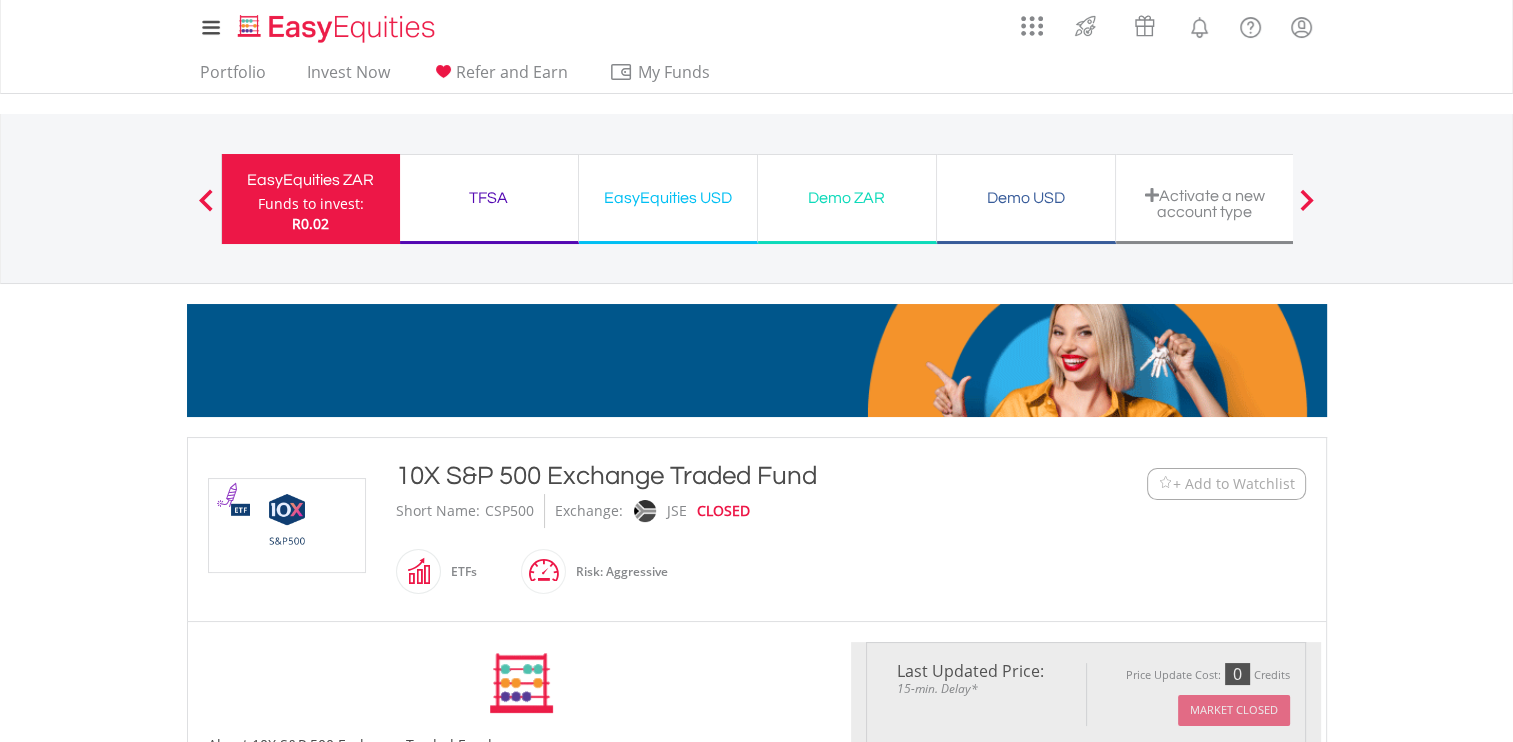 type on "******" 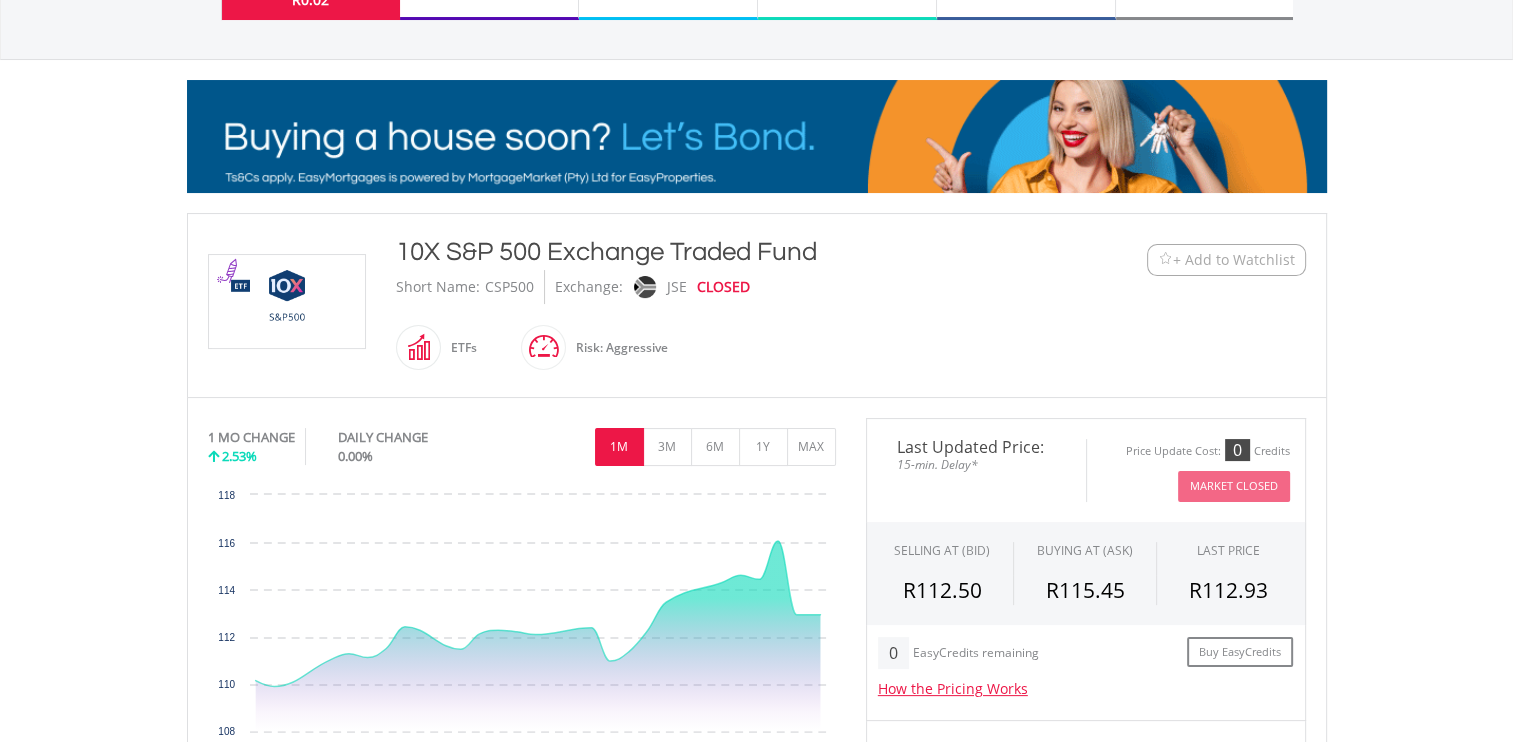 scroll, scrollTop: 203, scrollLeft: 0, axis: vertical 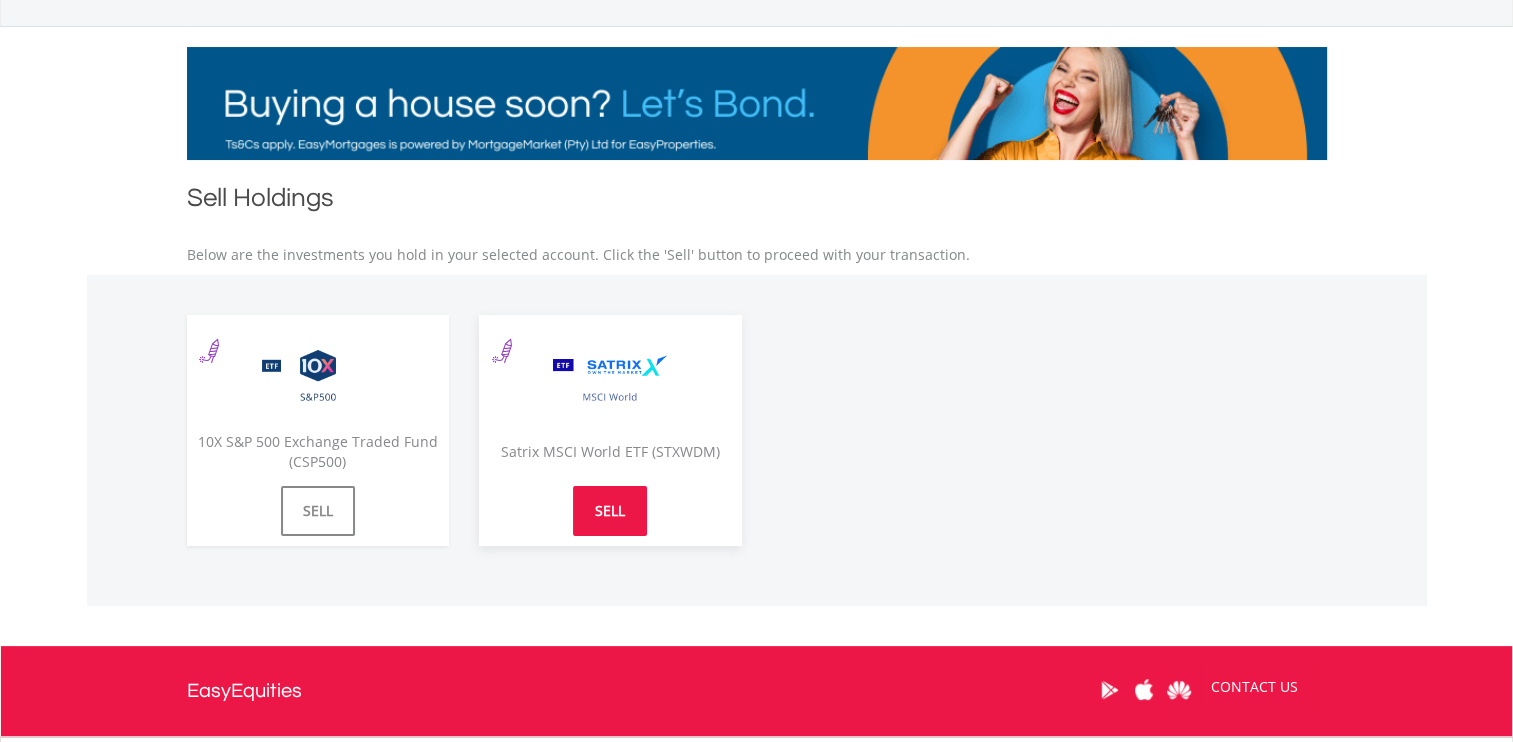 click on "SELL" at bounding box center [610, 511] 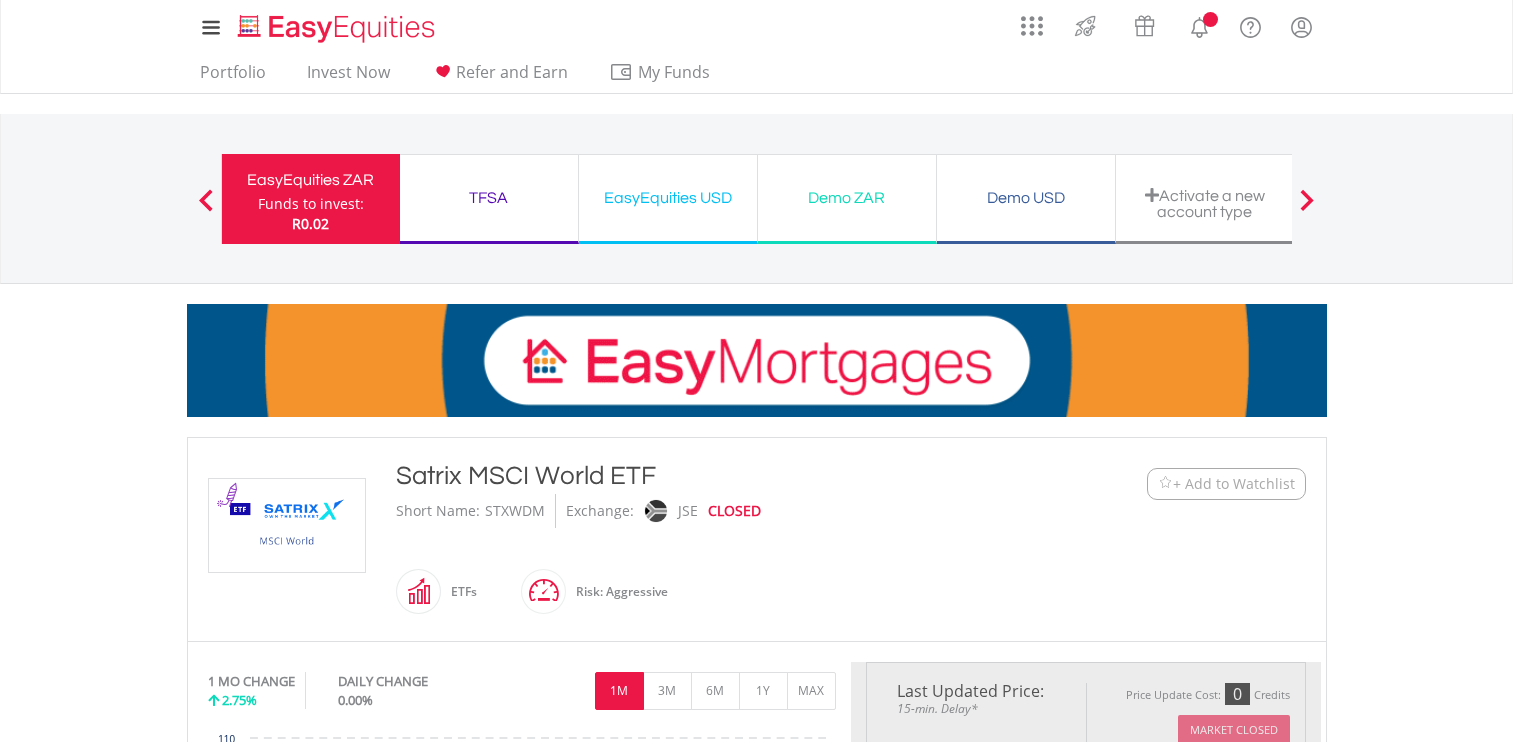 scroll, scrollTop: 0, scrollLeft: 0, axis: both 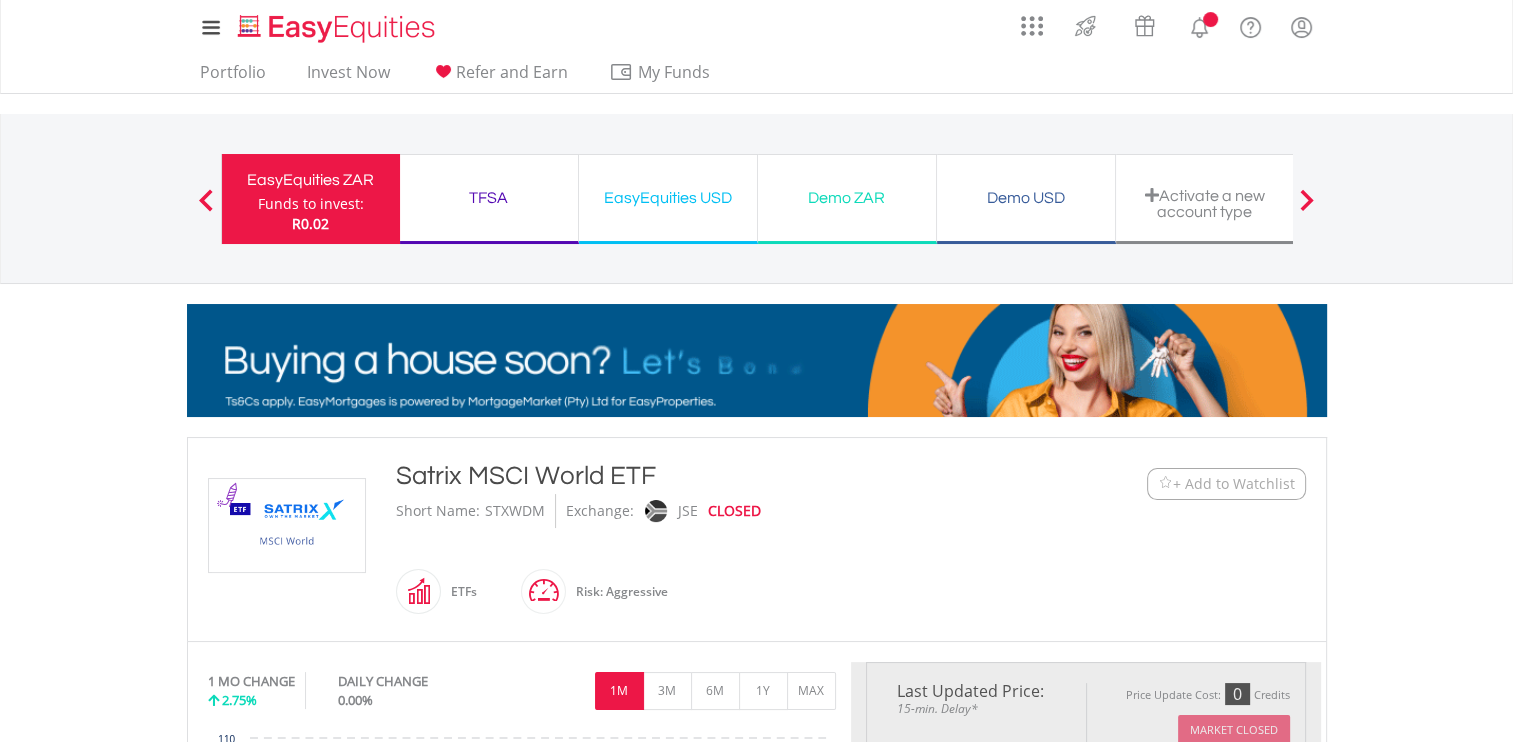 type on "*********" 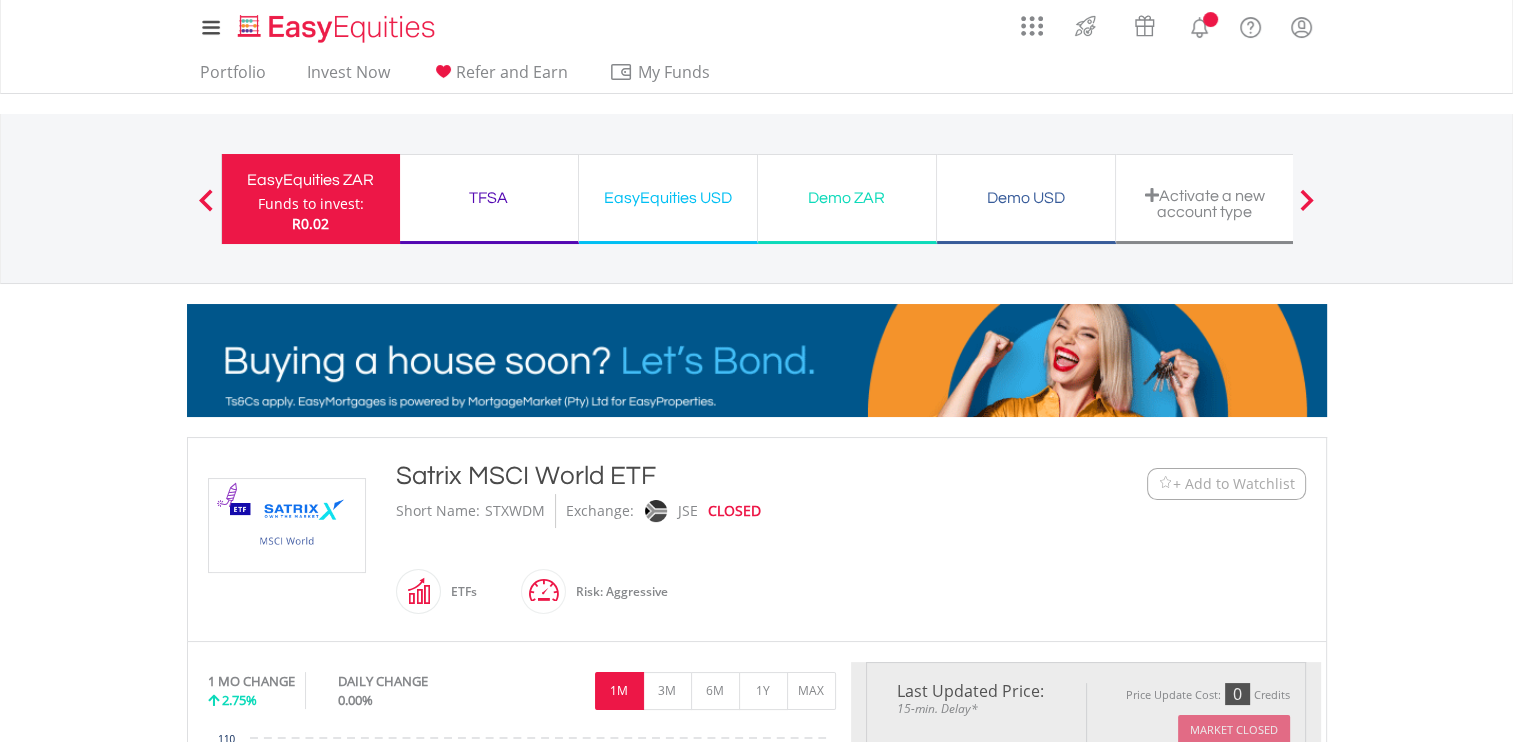 type on "******" 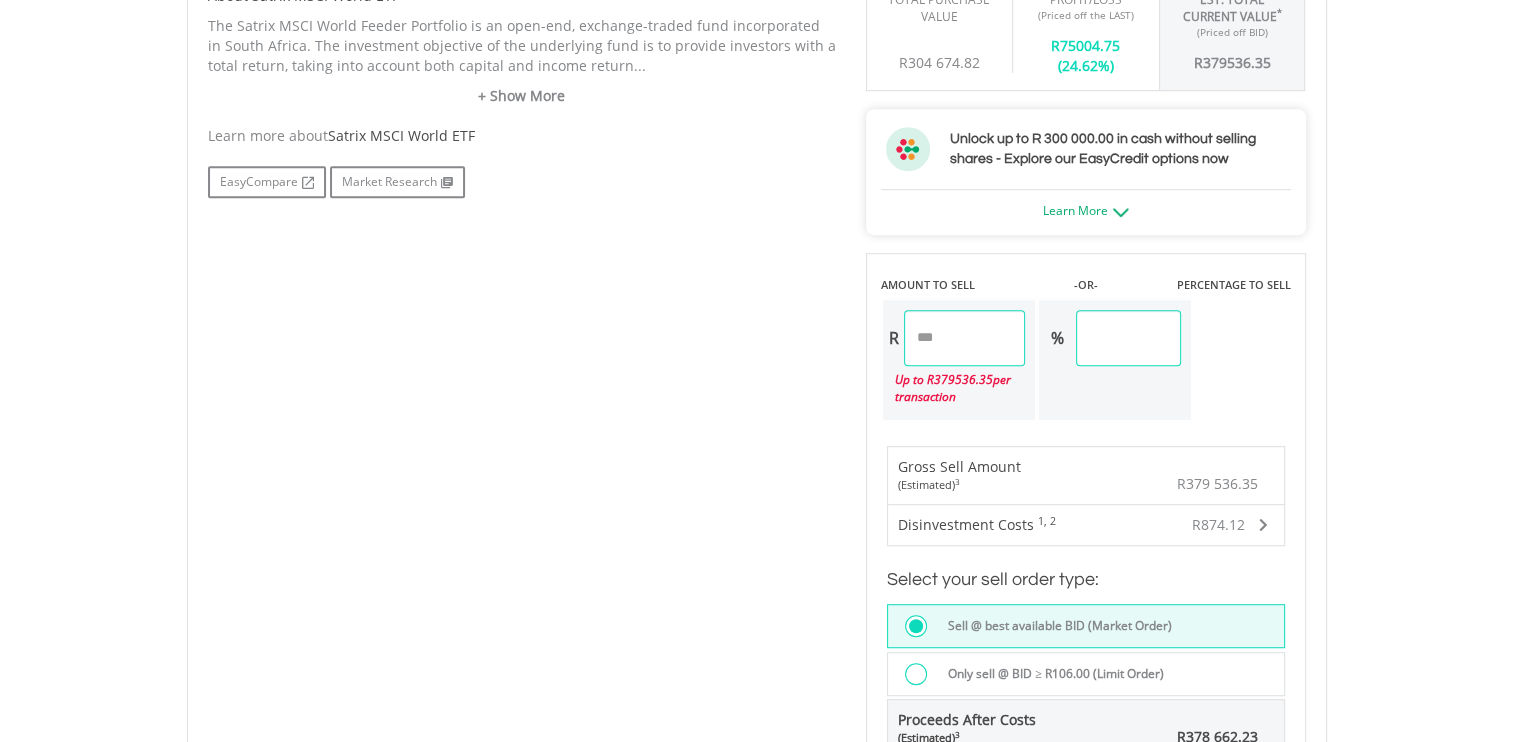 scroll, scrollTop: 1041, scrollLeft: 0, axis: vertical 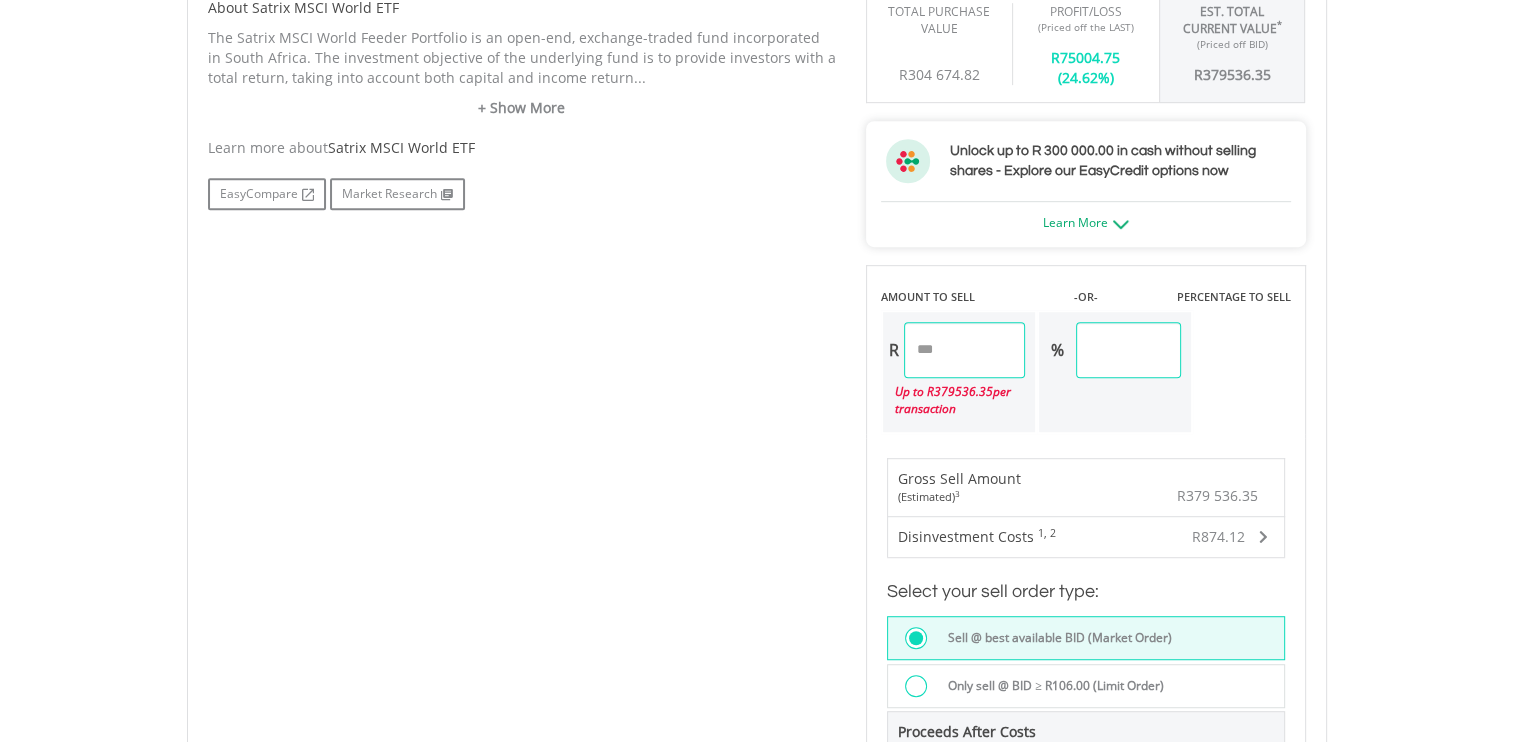 click on "*********" at bounding box center [964, 350] 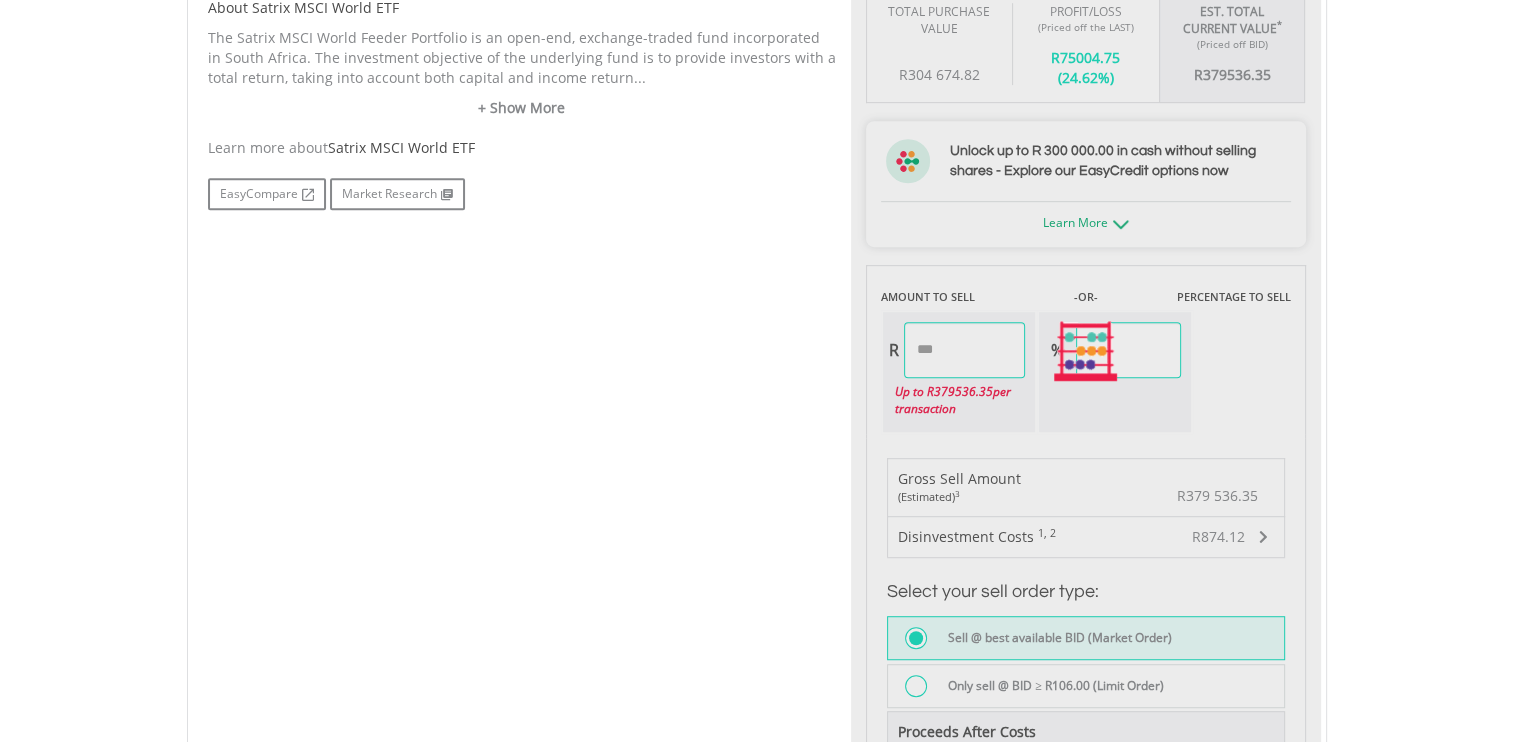 click on "My Investments
Invest Now
New Listings
Sell
My Recurring Investments
Pending Orders
Switch Unit Trusts
Vouchers
Buy a Voucher
Redeem a Voucher" at bounding box center [756, 298] 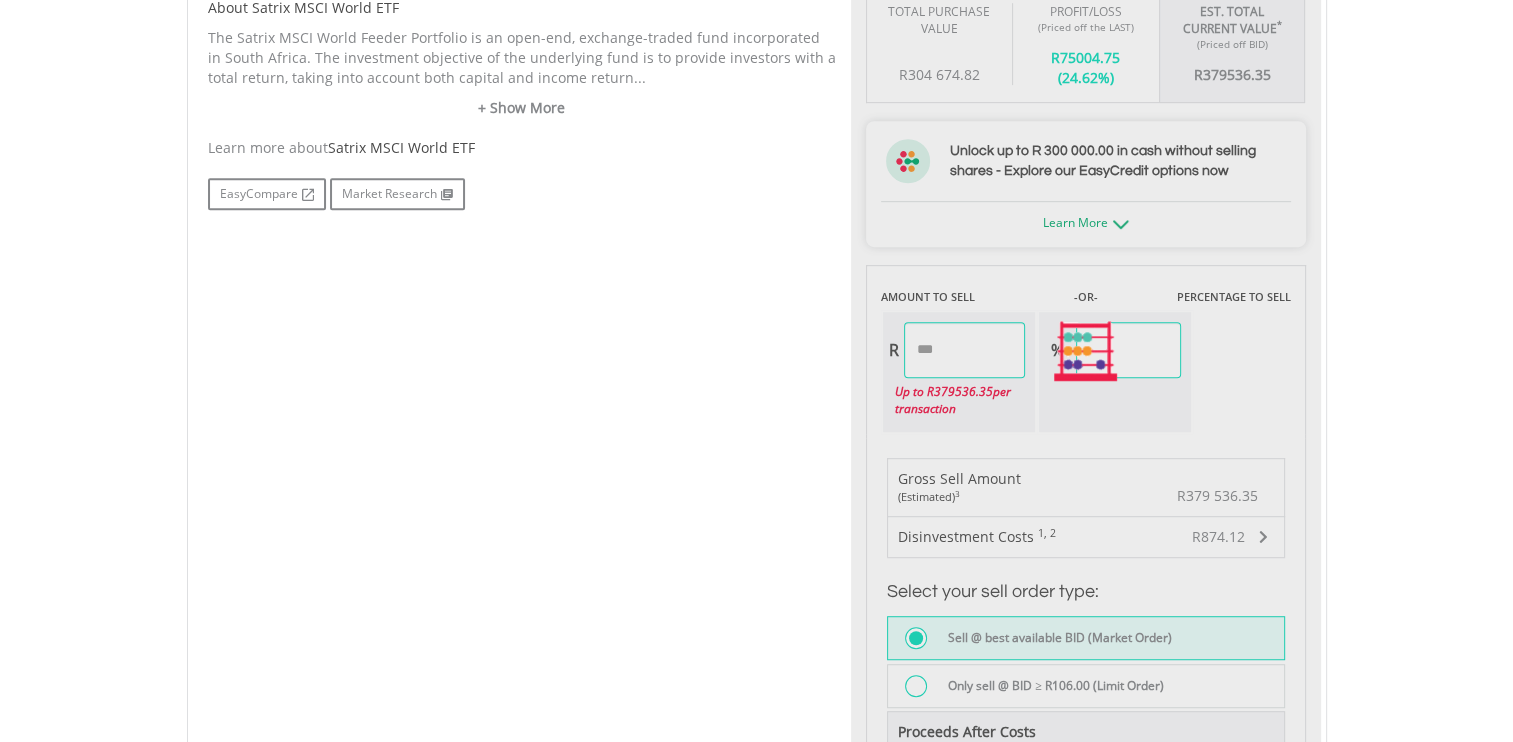 type on "*********" 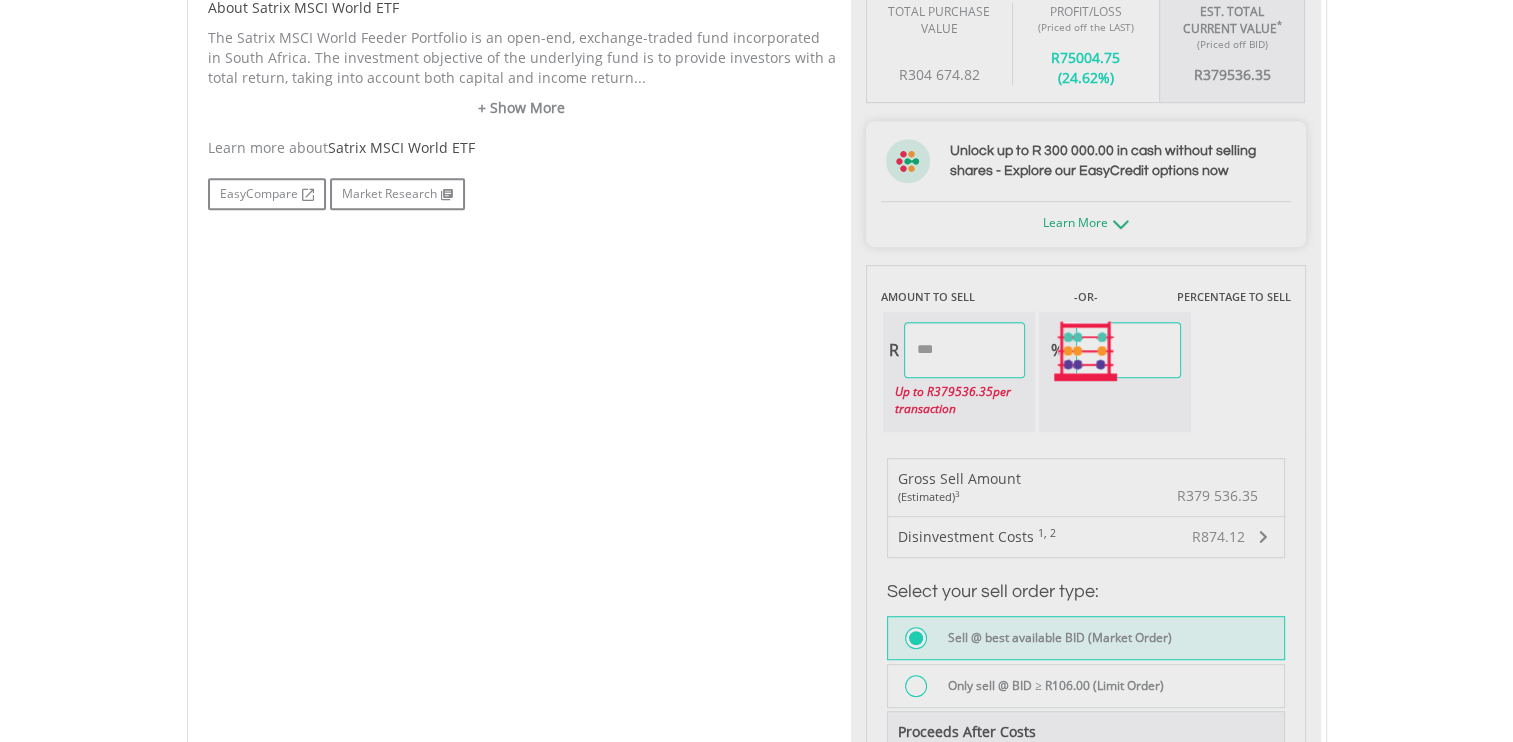type on "*****" 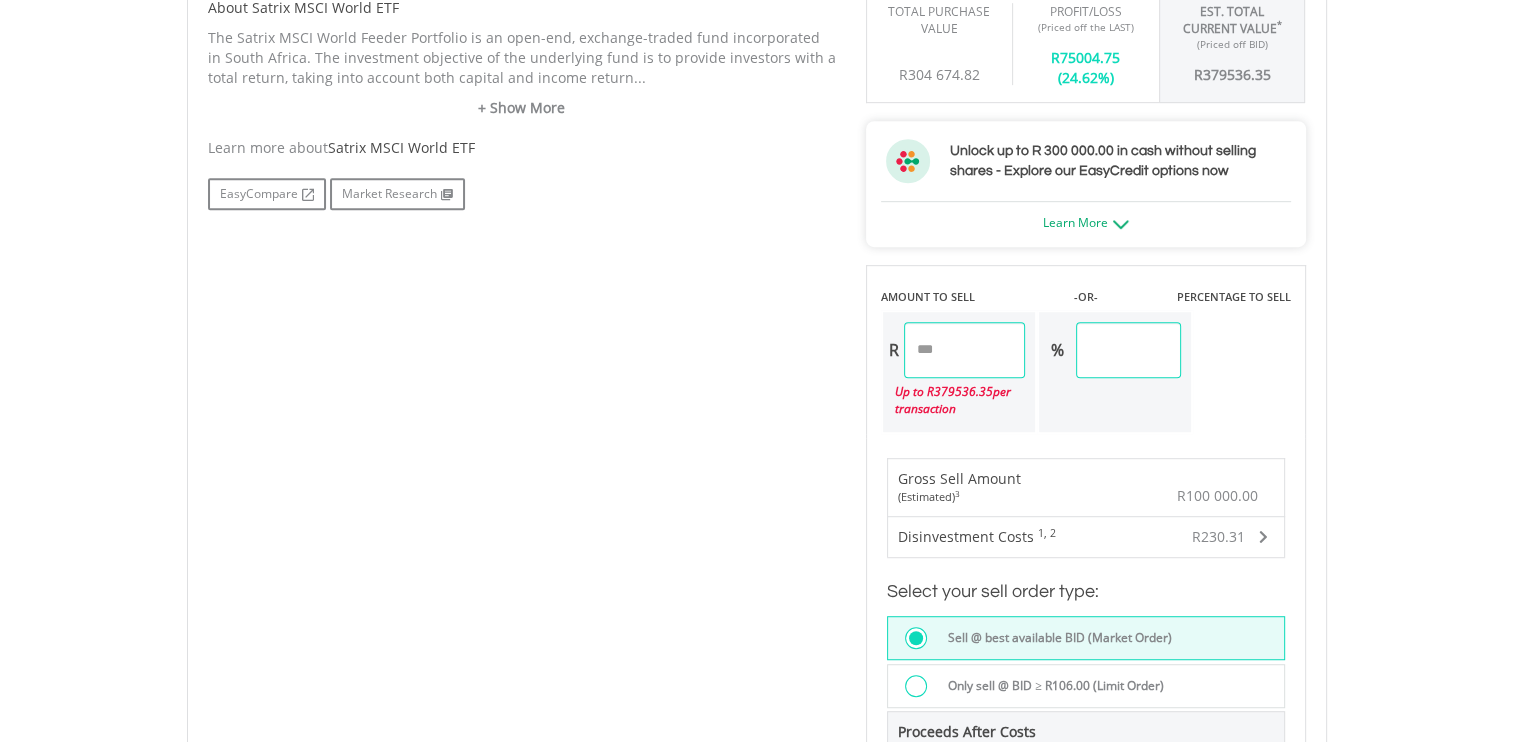 click on "*********" at bounding box center (964, 350) 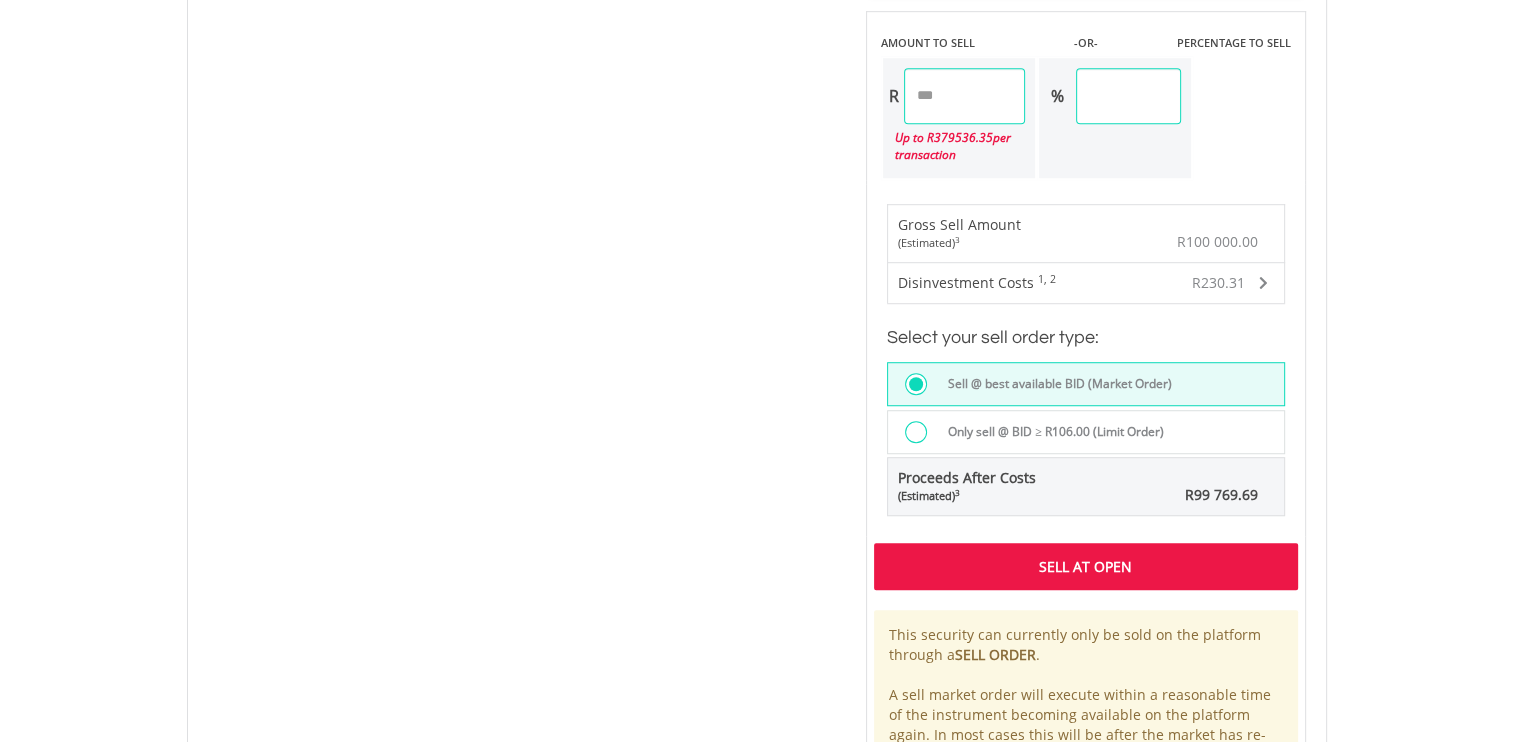 scroll, scrollTop: 1301, scrollLeft: 0, axis: vertical 